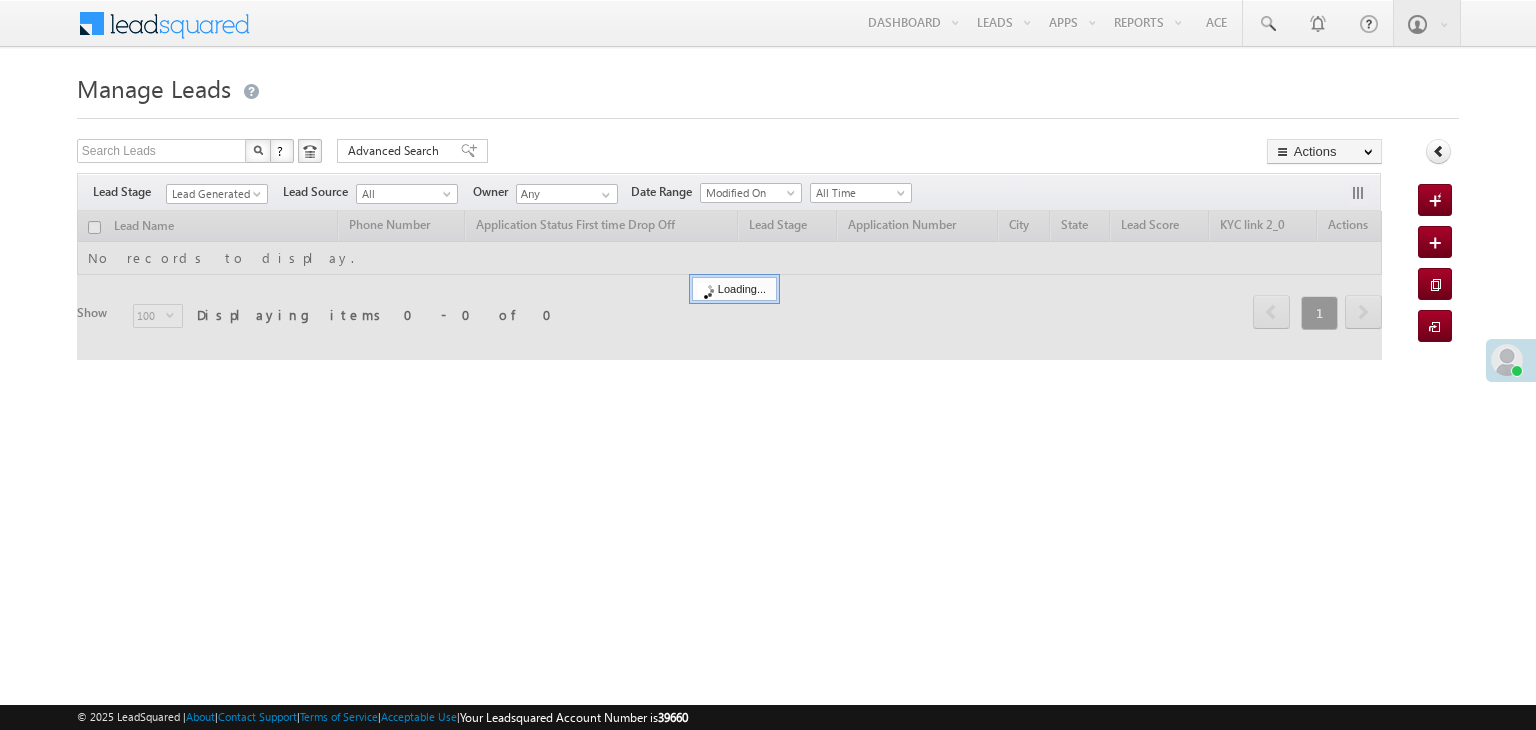 scroll, scrollTop: 0, scrollLeft: 0, axis: both 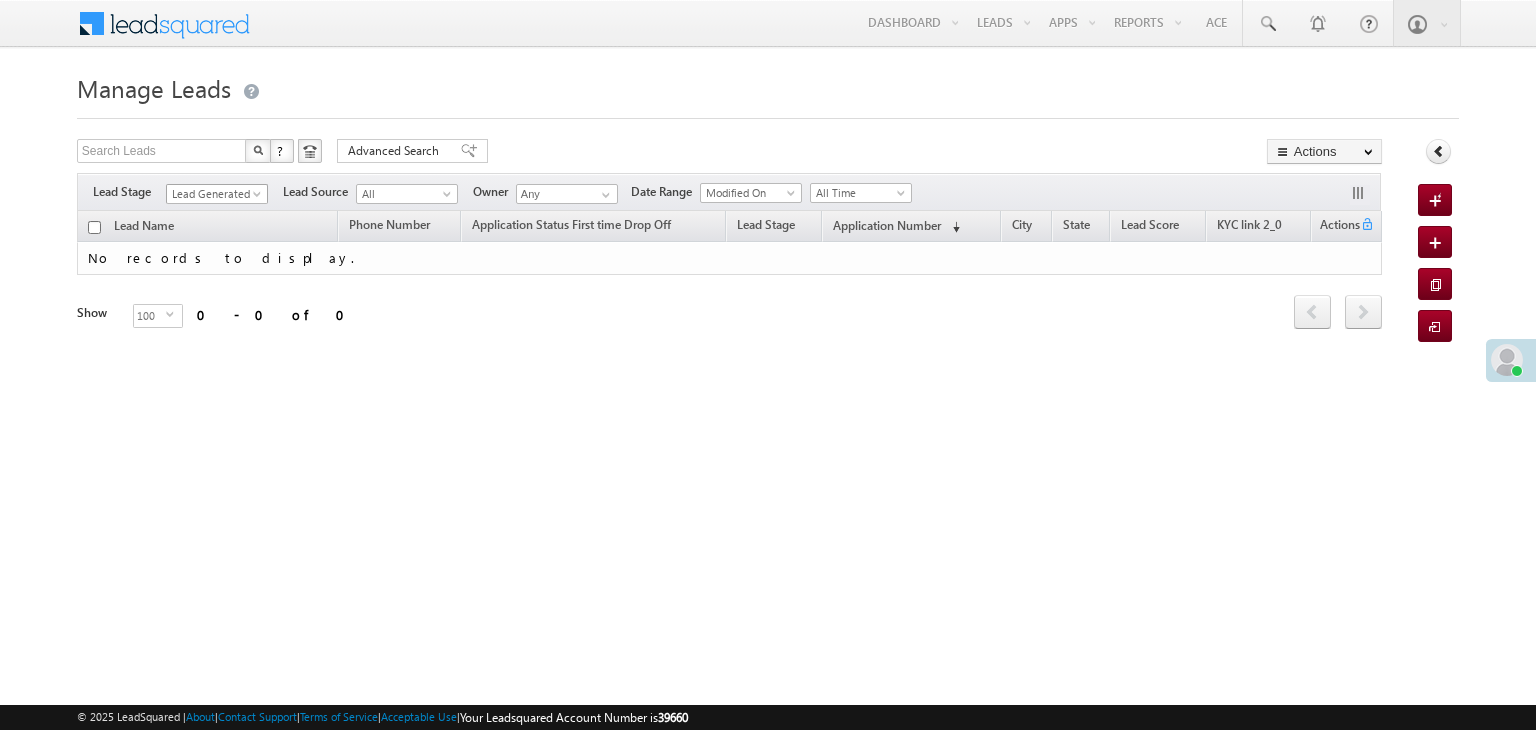 click at bounding box center [259, 198] 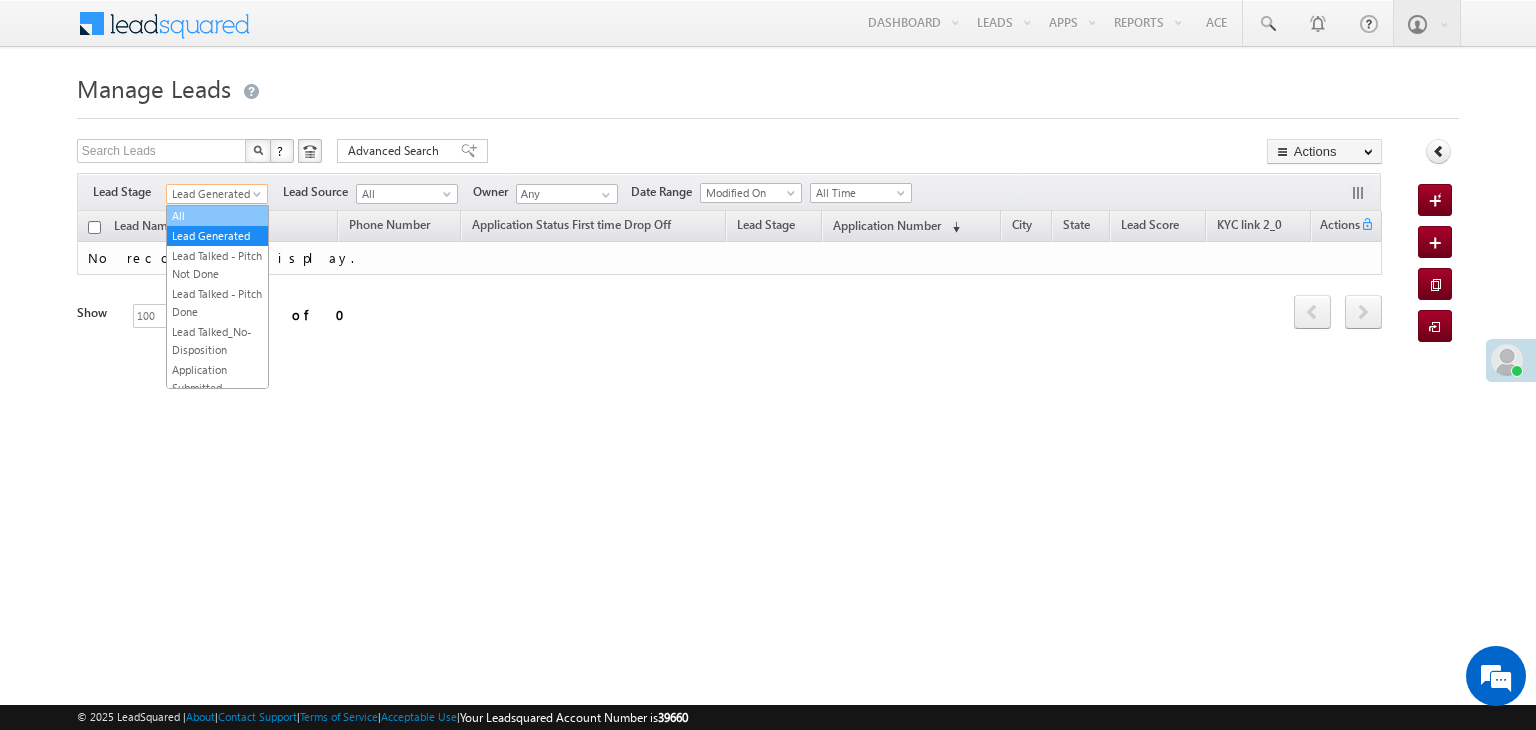 click on "All" at bounding box center (217, 216) 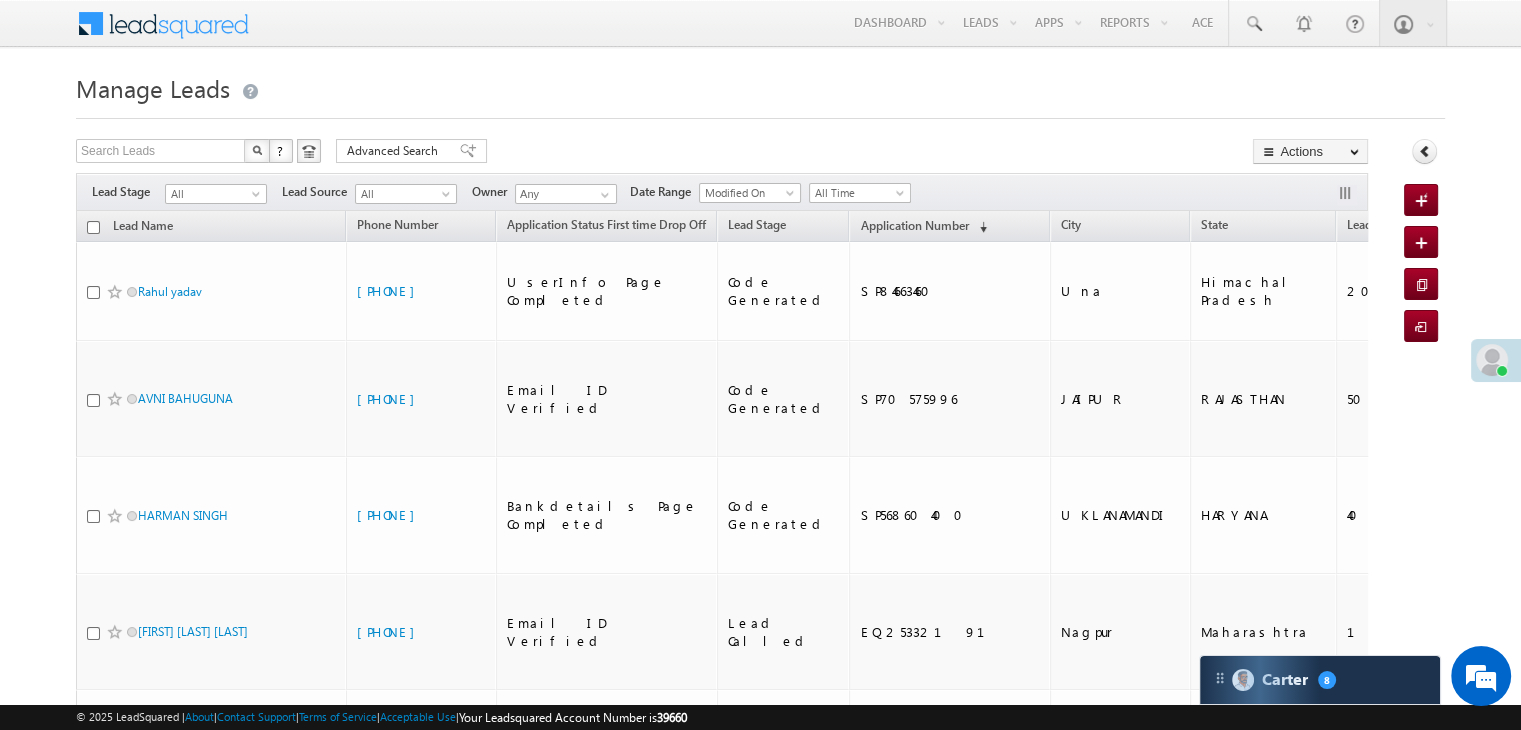 click at bounding box center [1492, 360] 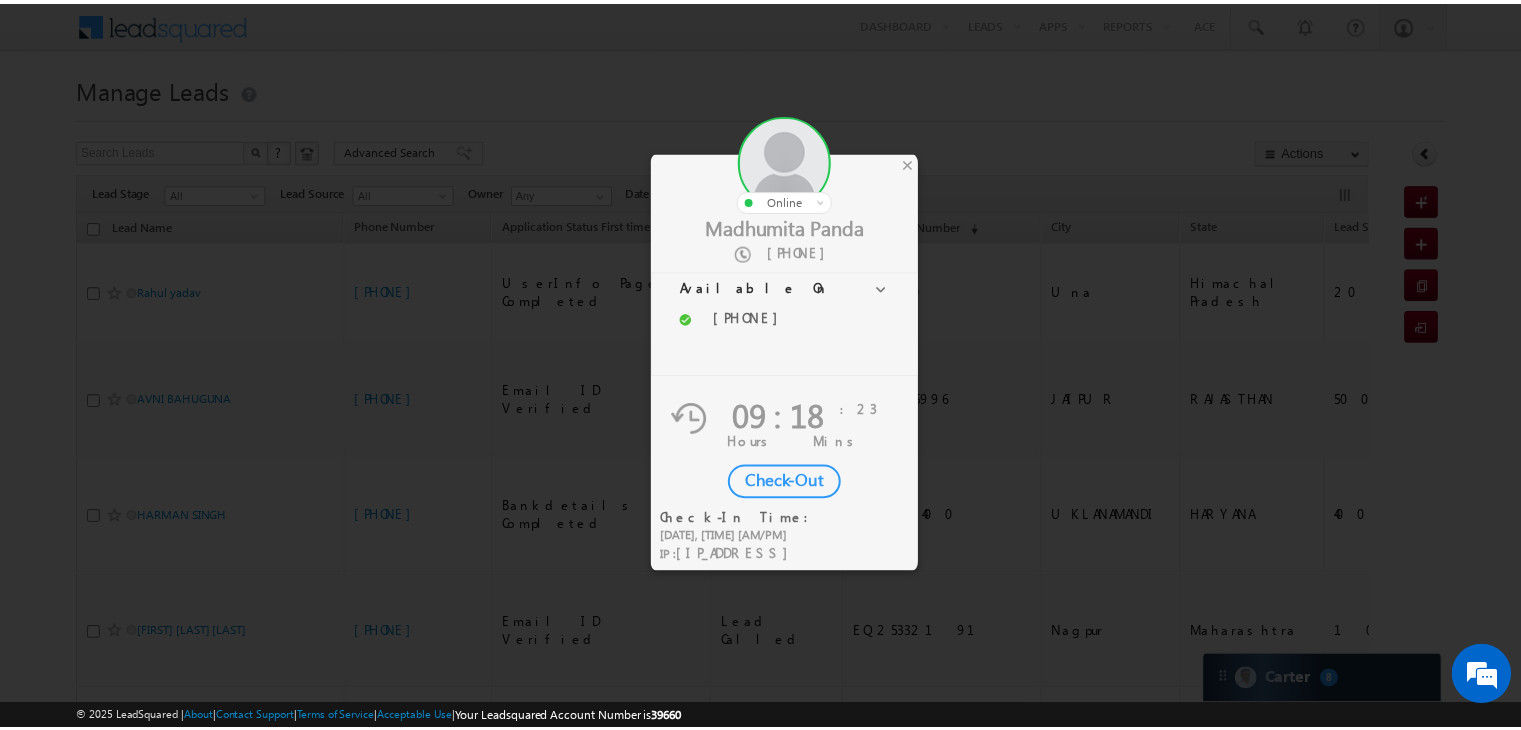 scroll, scrollTop: 0, scrollLeft: 0, axis: both 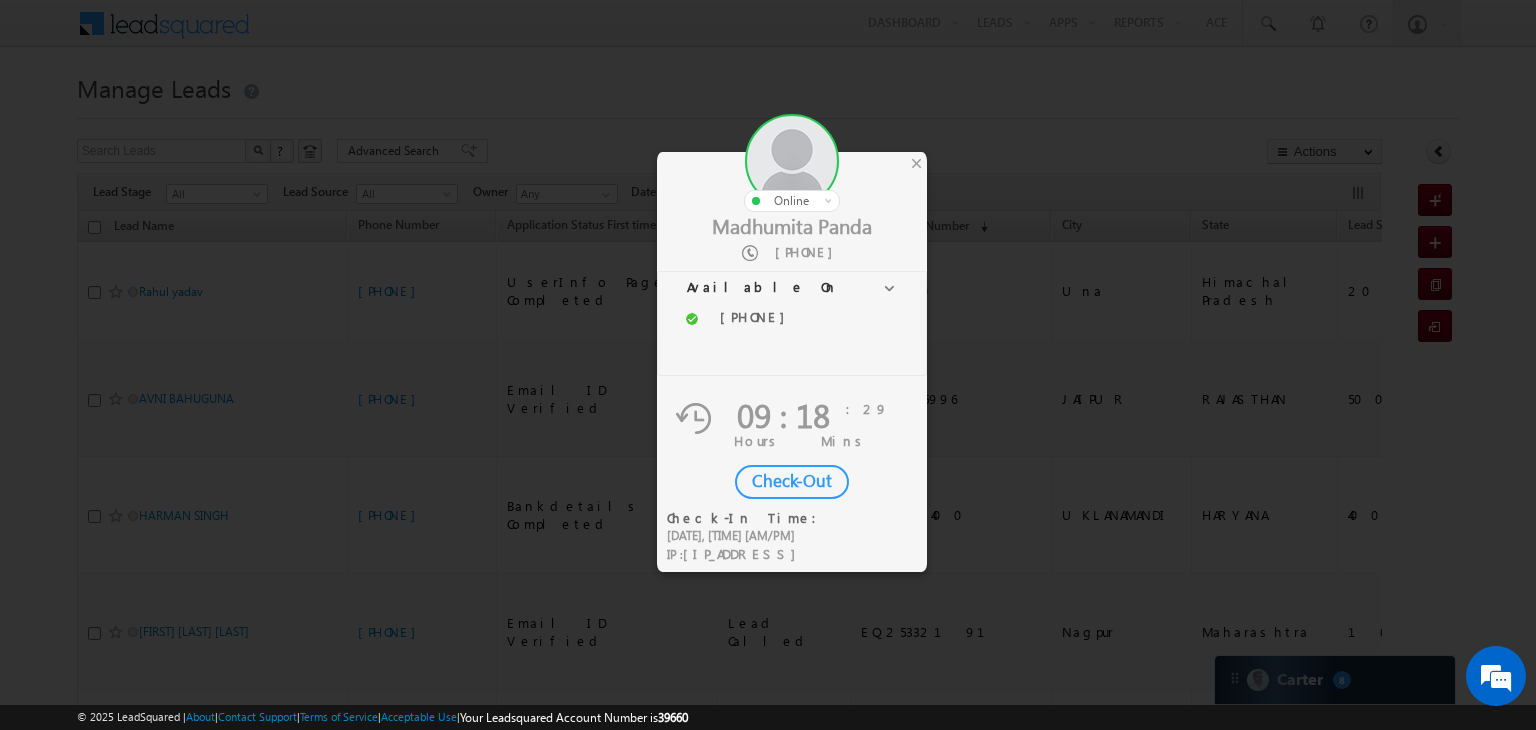 click on "Check-Out" at bounding box center (792, 482) 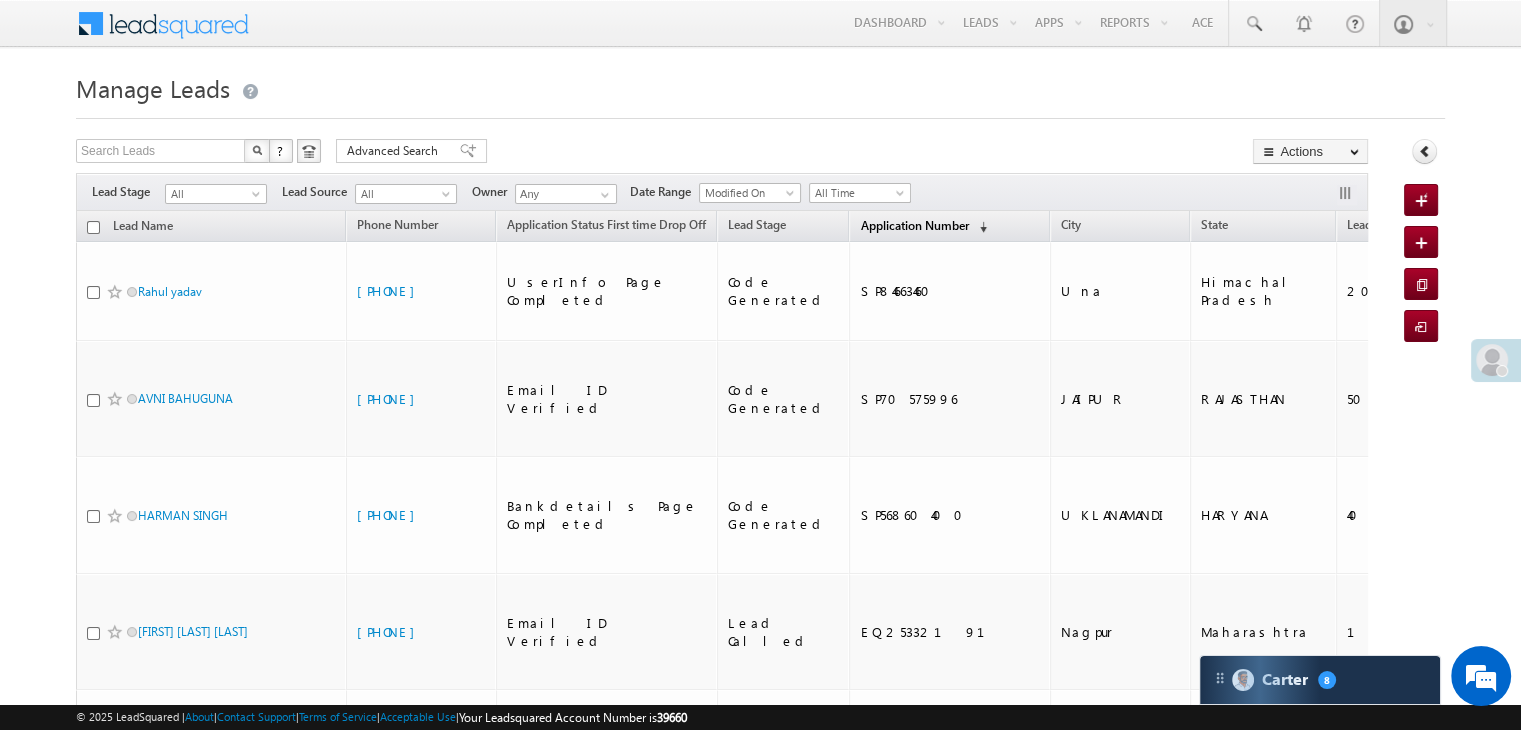 click on "Application Number" at bounding box center [914, 225] 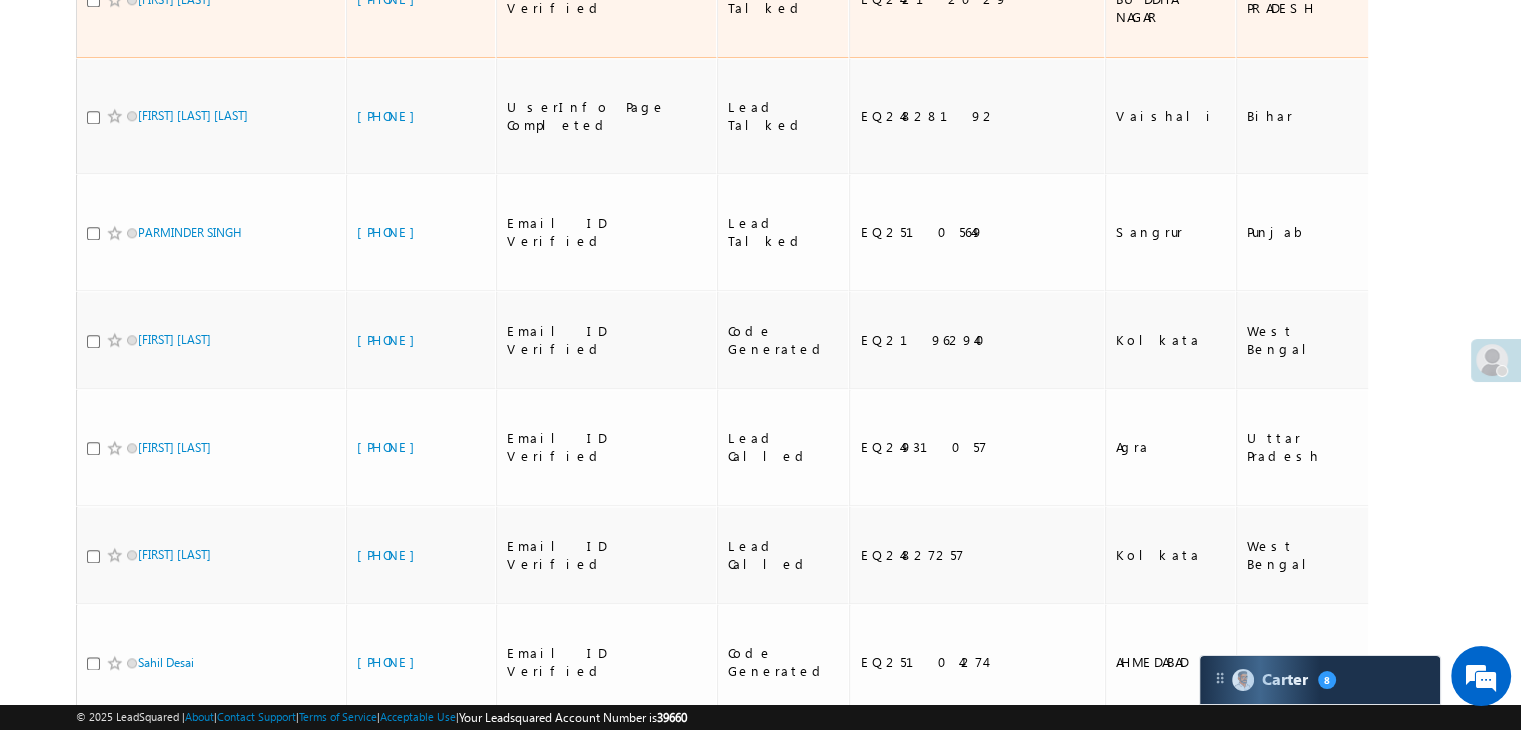 scroll, scrollTop: 2300, scrollLeft: 0, axis: vertical 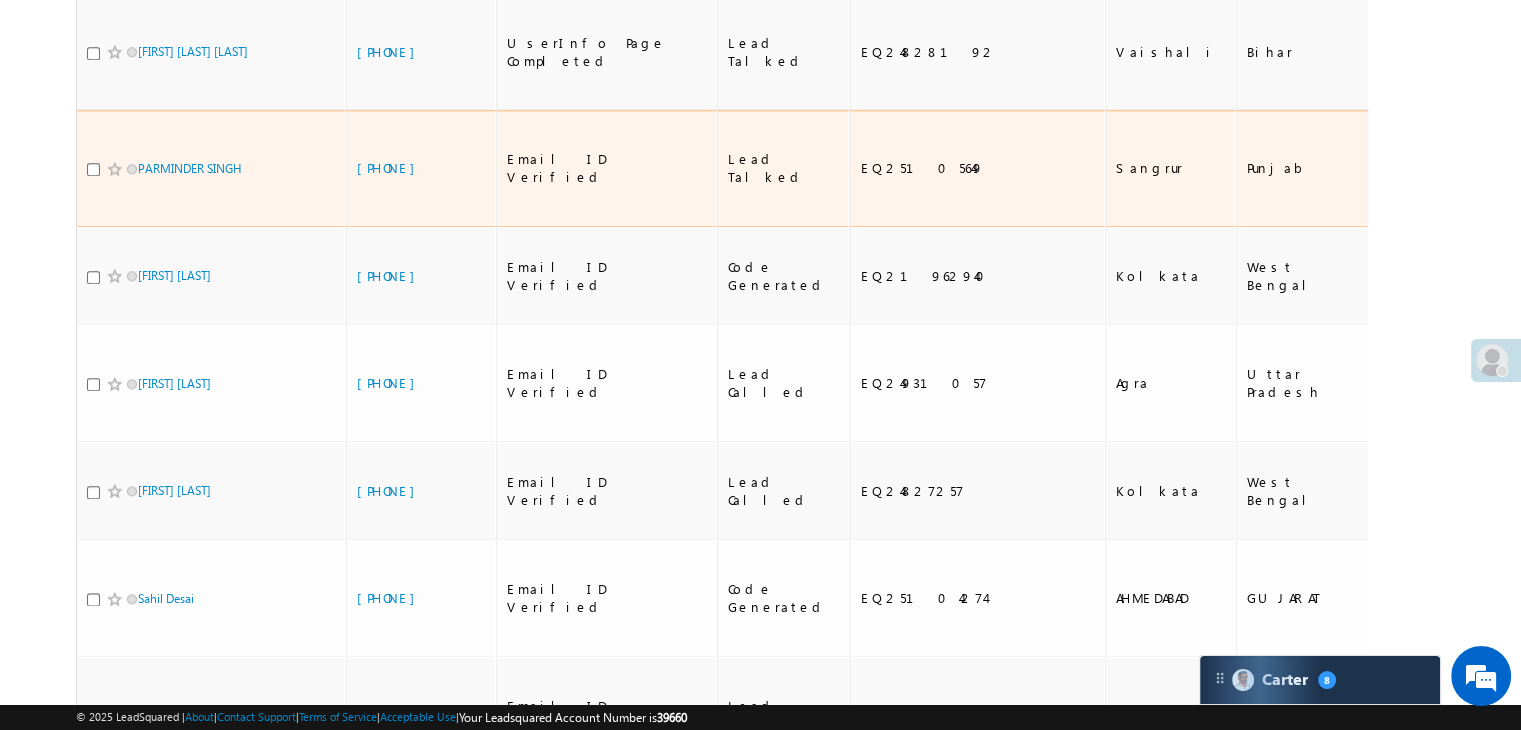 click on "Punjab" at bounding box center [1309, 168] 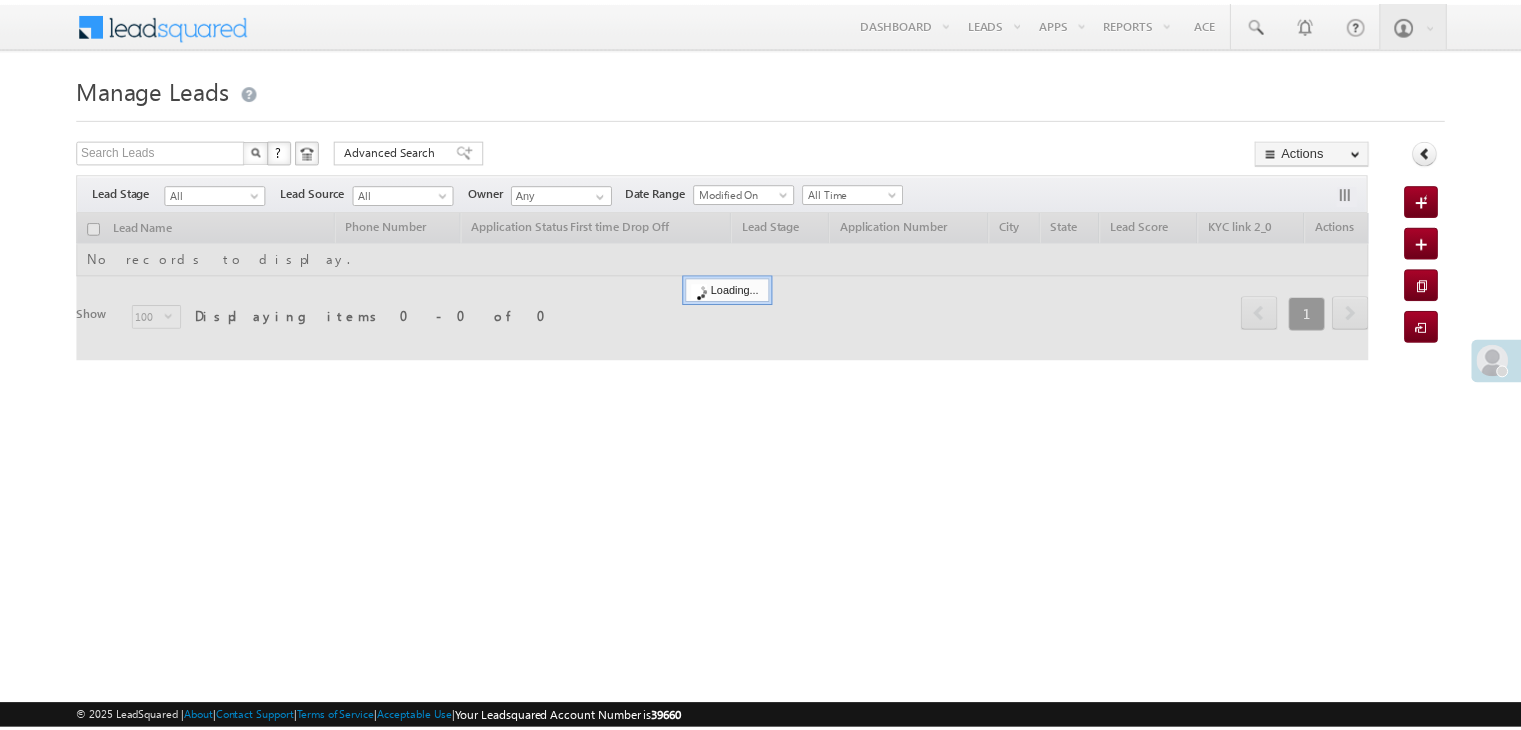 scroll, scrollTop: 0, scrollLeft: 0, axis: both 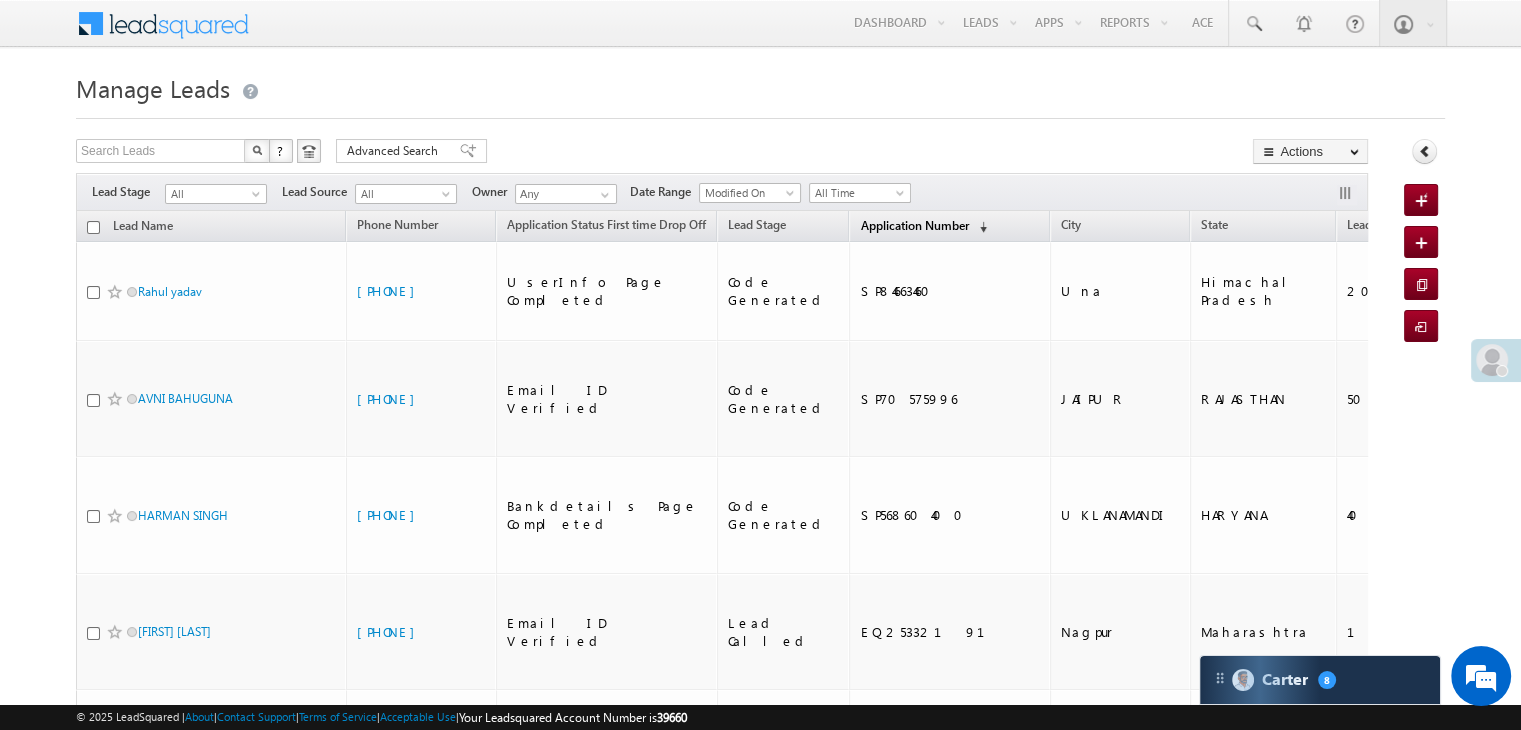 click on "Application Number" at bounding box center [914, 225] 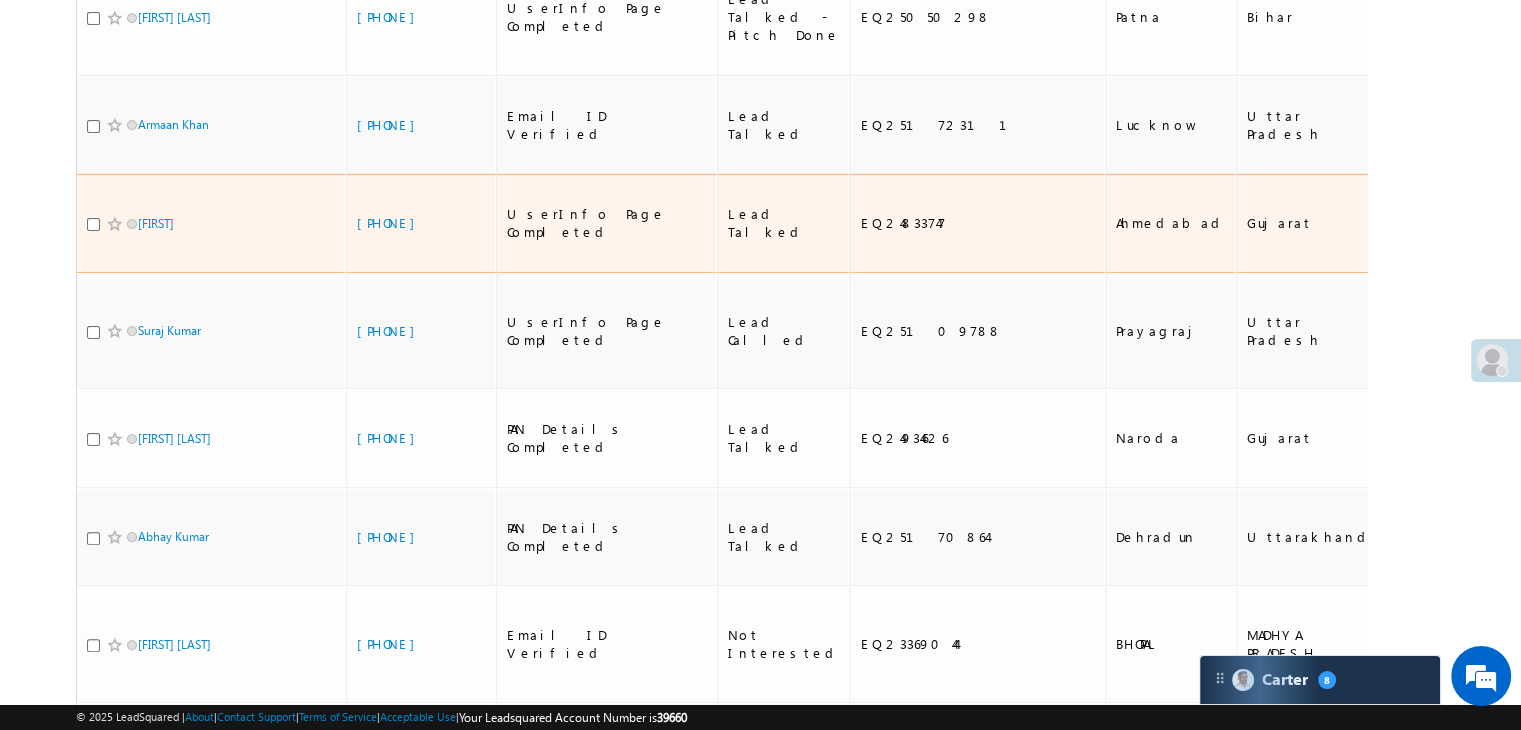 scroll, scrollTop: 500, scrollLeft: 0, axis: vertical 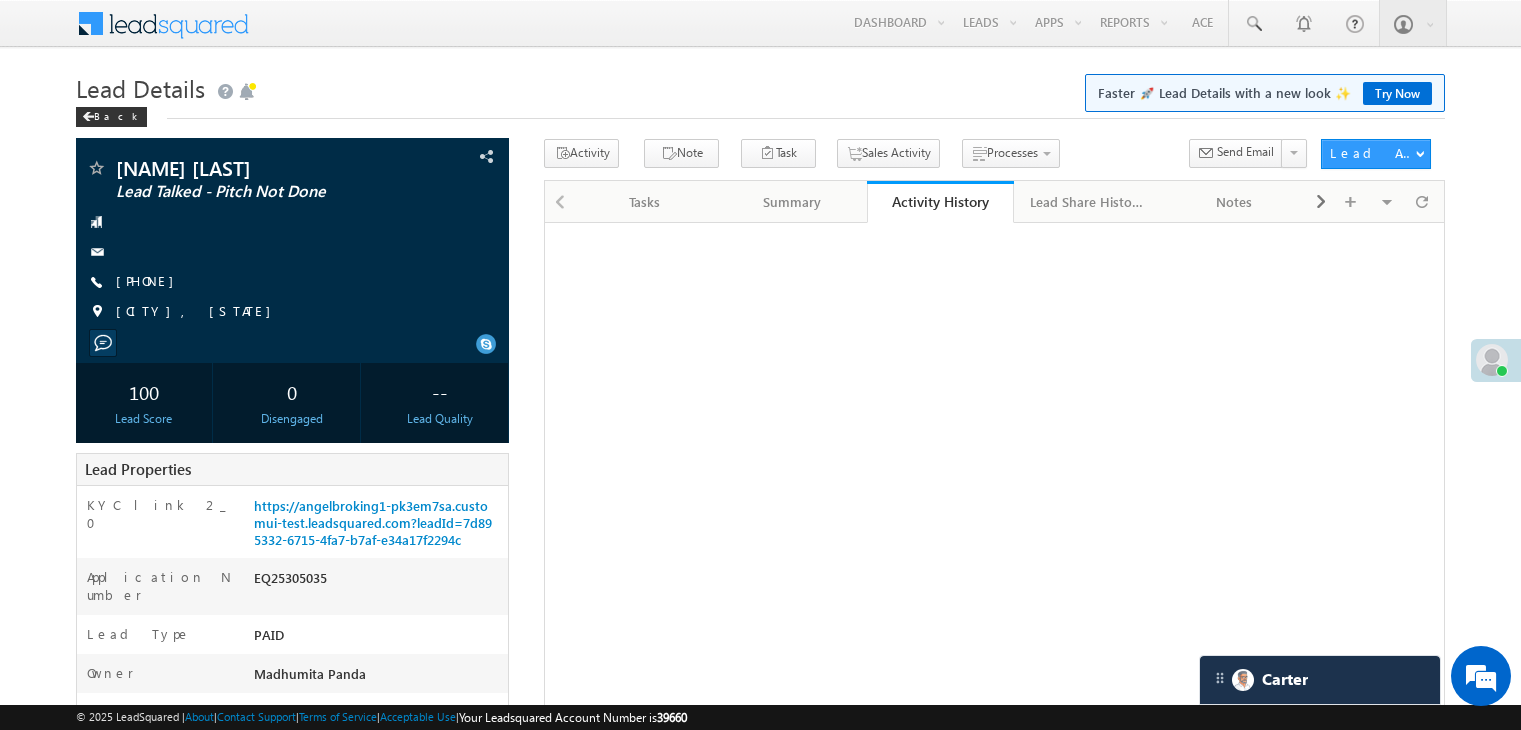click on "https://angelbroking1-pk3em7sa.customui-test.leadsquared.com?leadId=7d895332-6715-4fa7-b7af-e34a17f2294c" at bounding box center (373, 522) 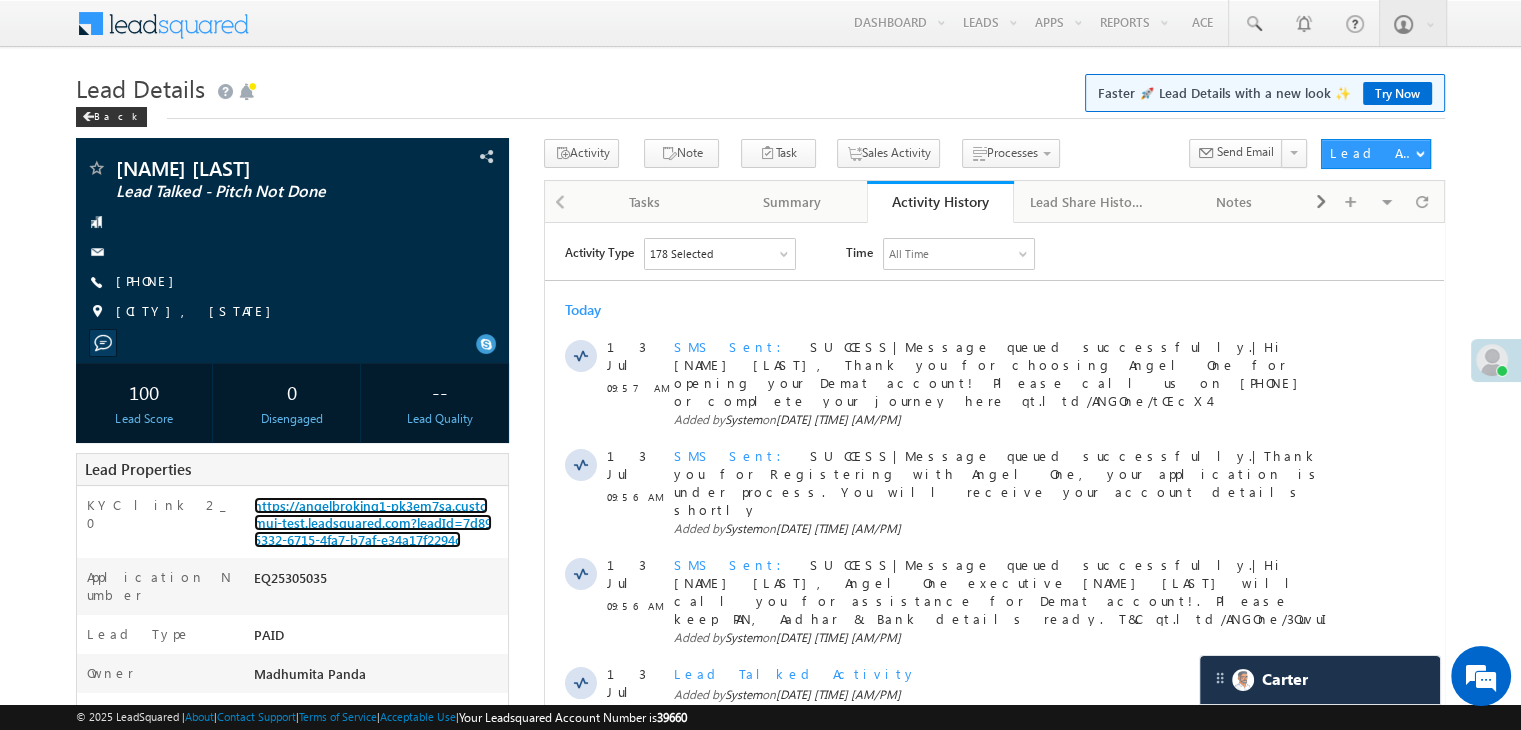 scroll, scrollTop: 0, scrollLeft: 0, axis: both 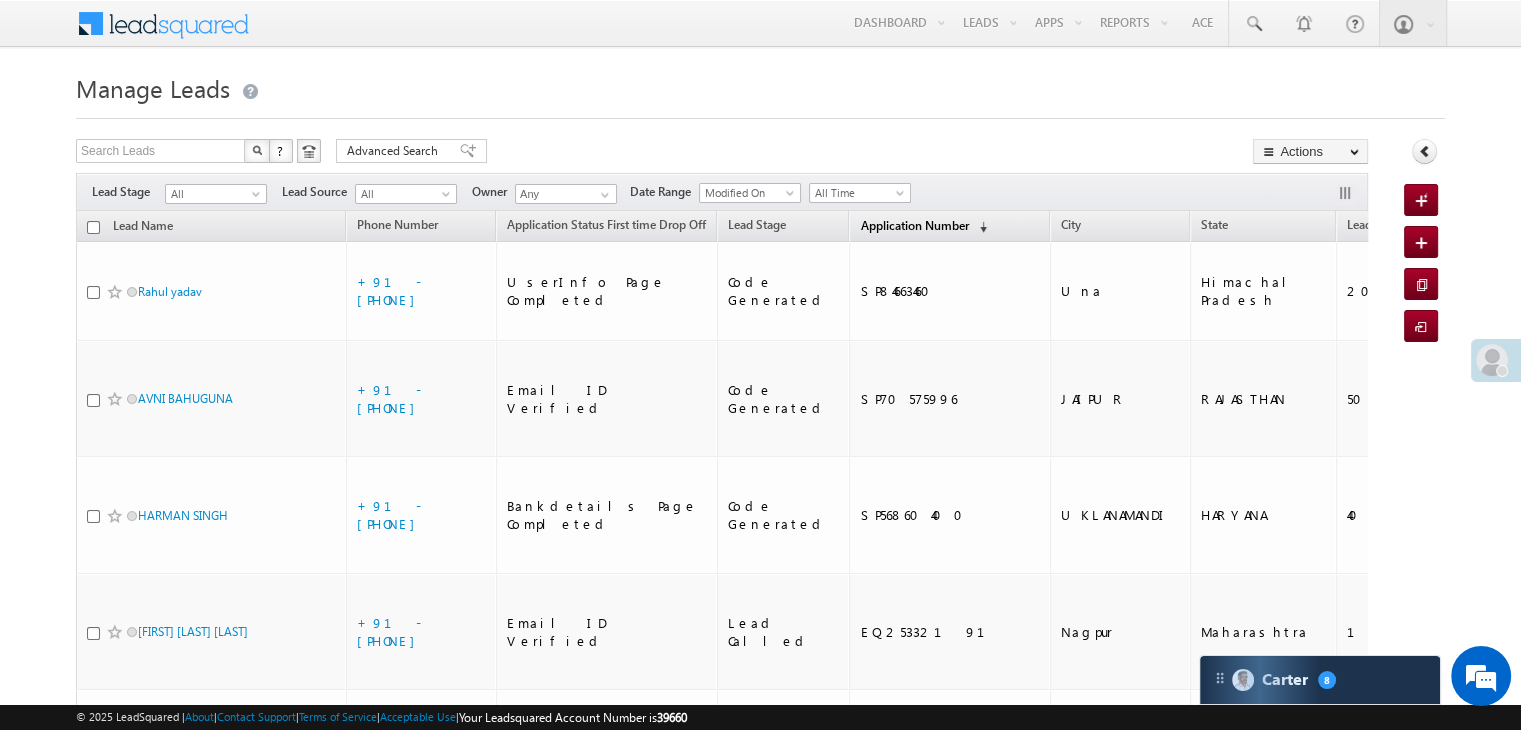 click on "Application Number" at bounding box center (914, 225) 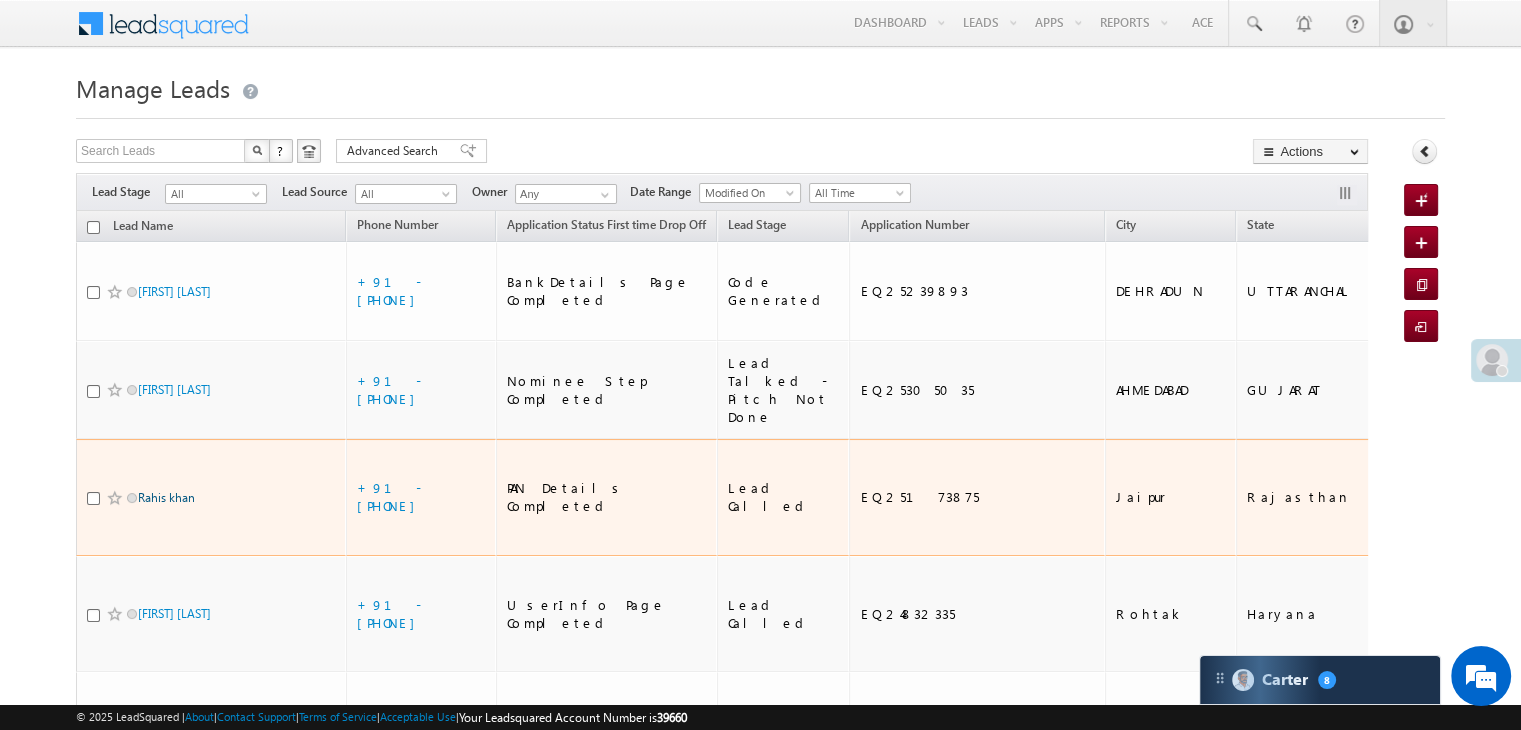 scroll, scrollTop: 0, scrollLeft: 0, axis: both 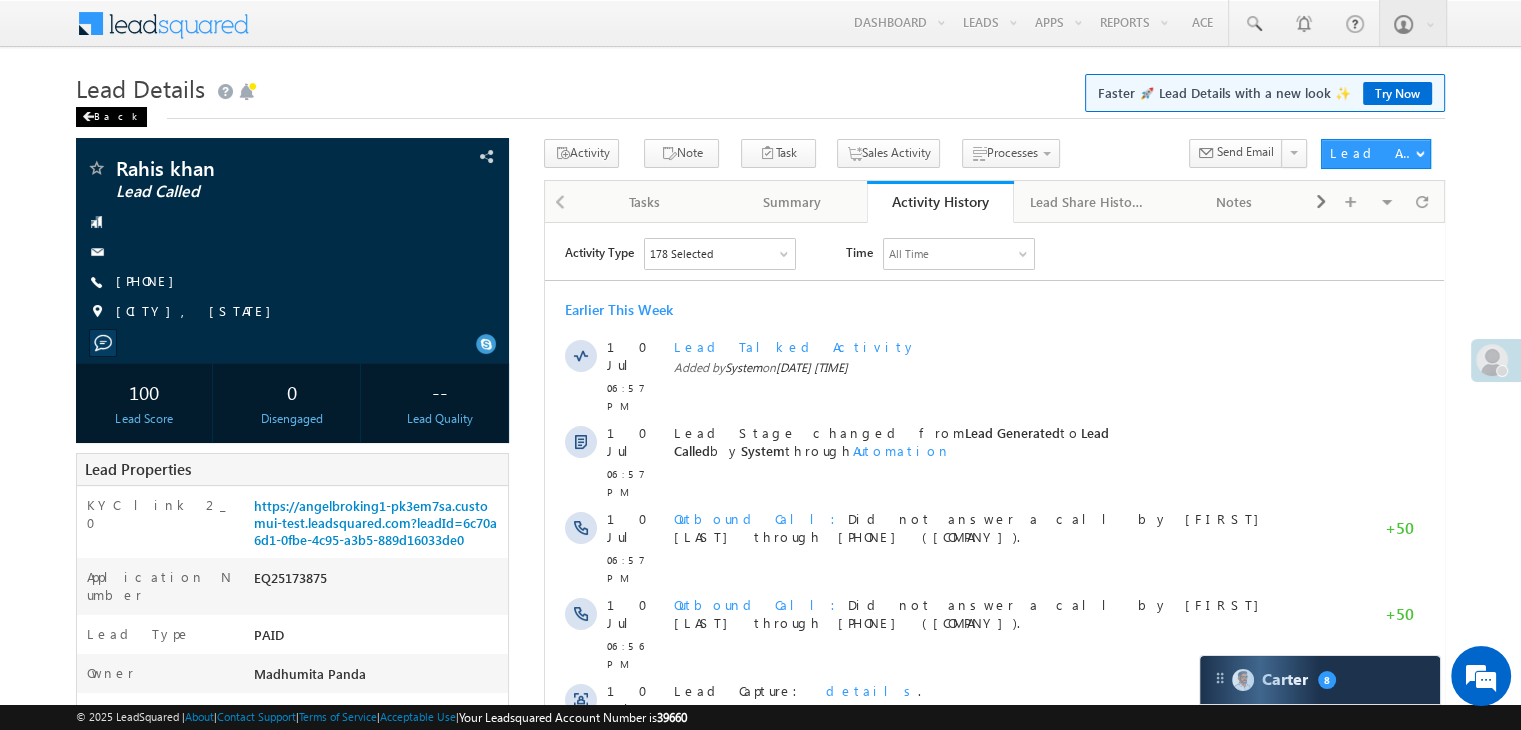 click on "Back" at bounding box center [111, 117] 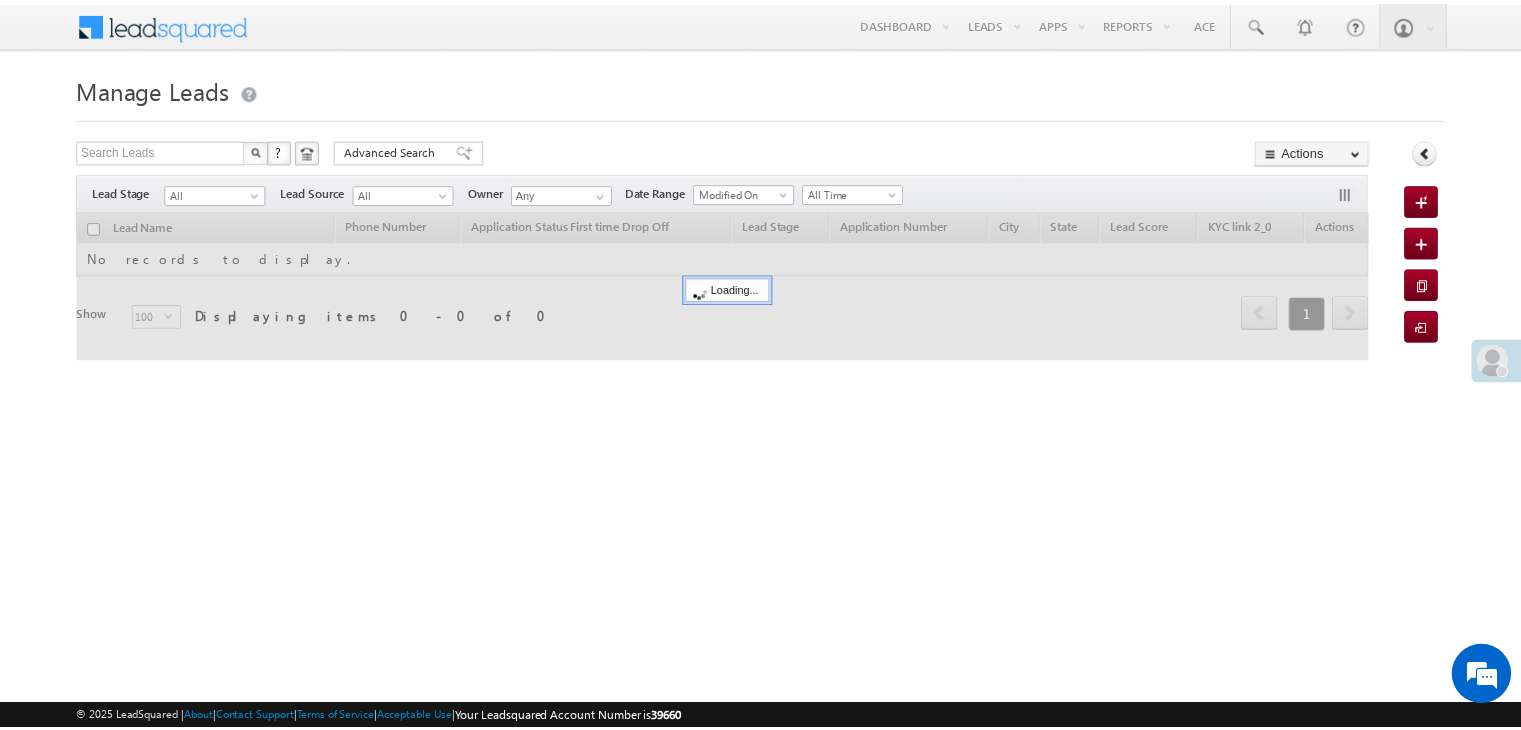 scroll, scrollTop: 0, scrollLeft: 0, axis: both 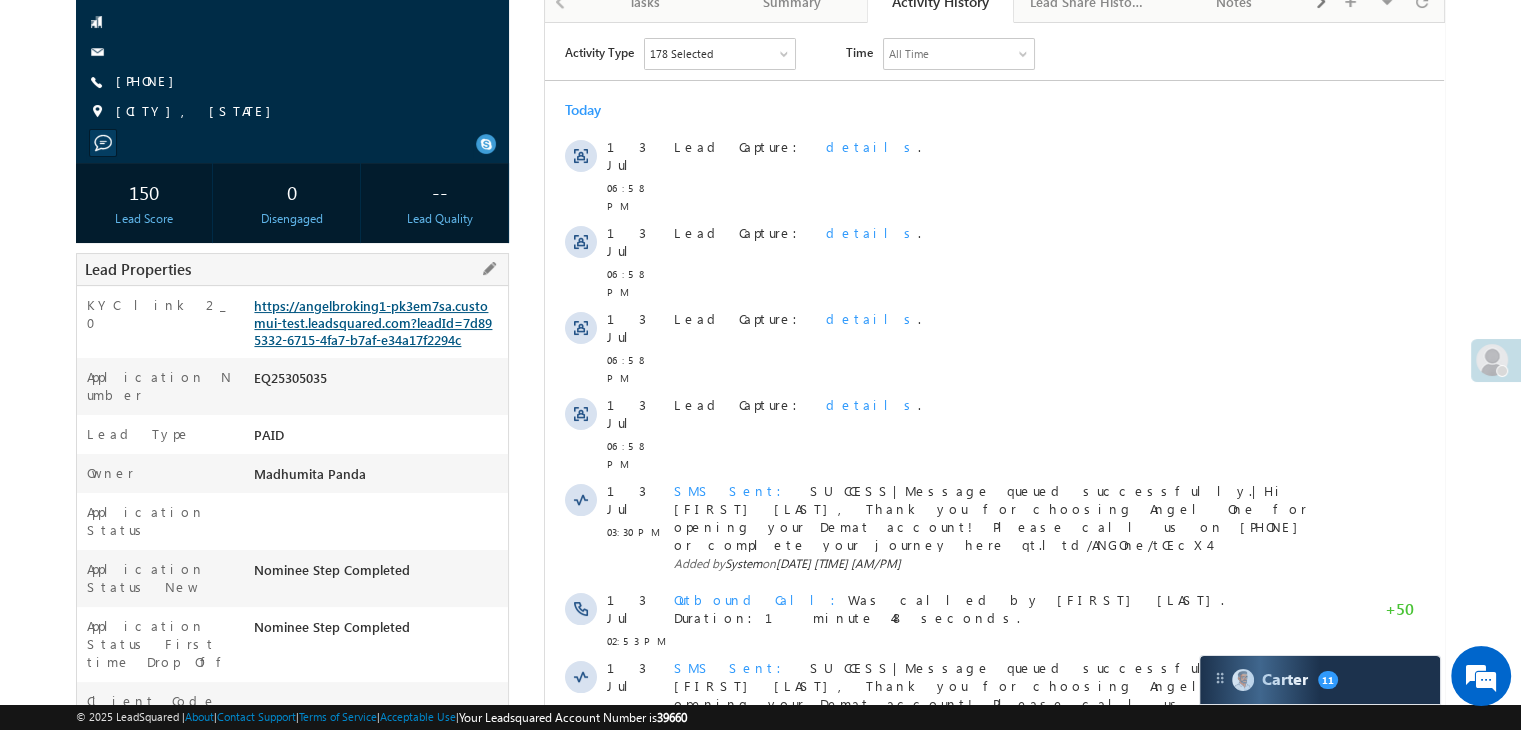 click on "https://angelbroking1-pk3em7sa.customui-test.leadsquared.com?leadId=7d895332-6715-4fa7-b7af-e34a17f2294c" at bounding box center [373, 322] 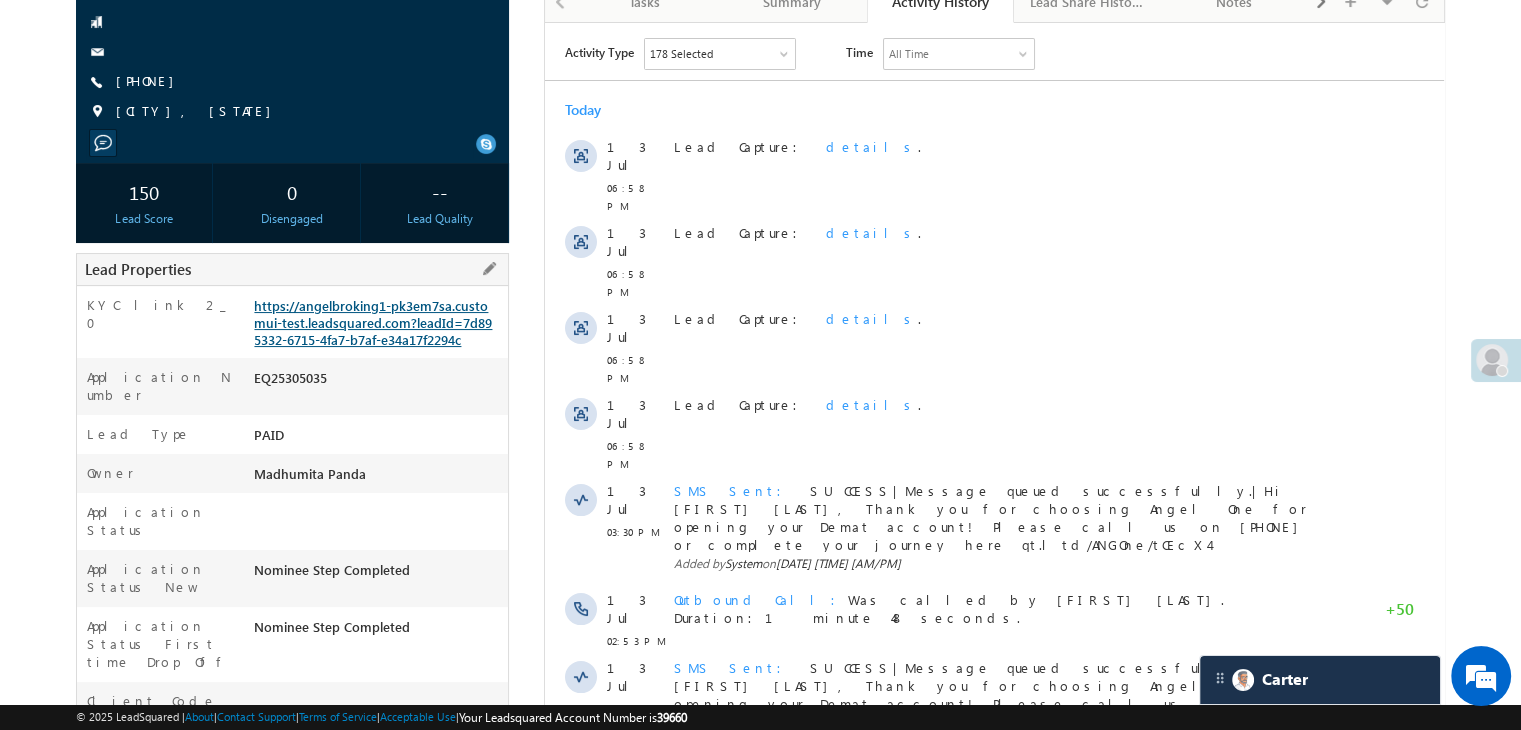 scroll, scrollTop: 0, scrollLeft: 0, axis: both 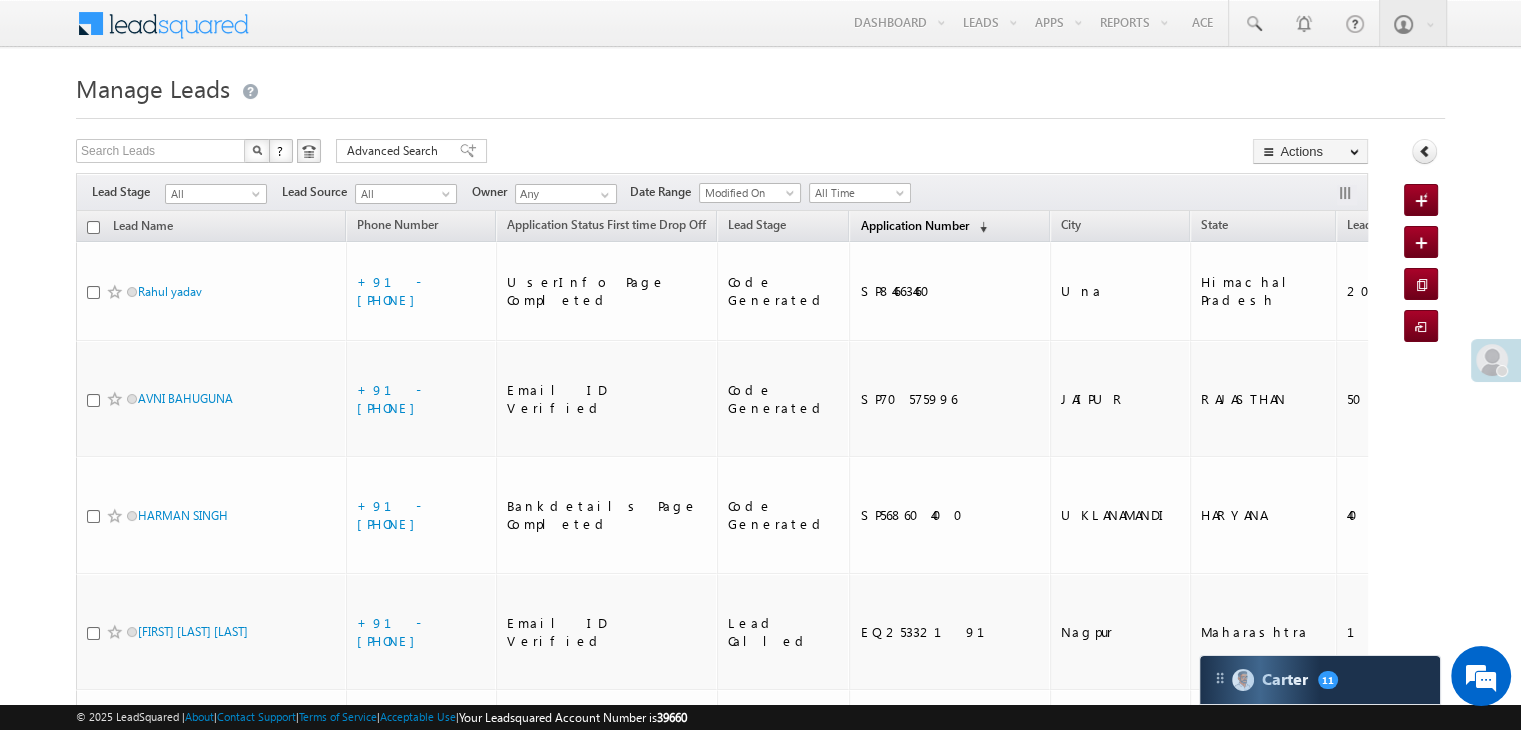 click on "Application Number" at bounding box center (914, 225) 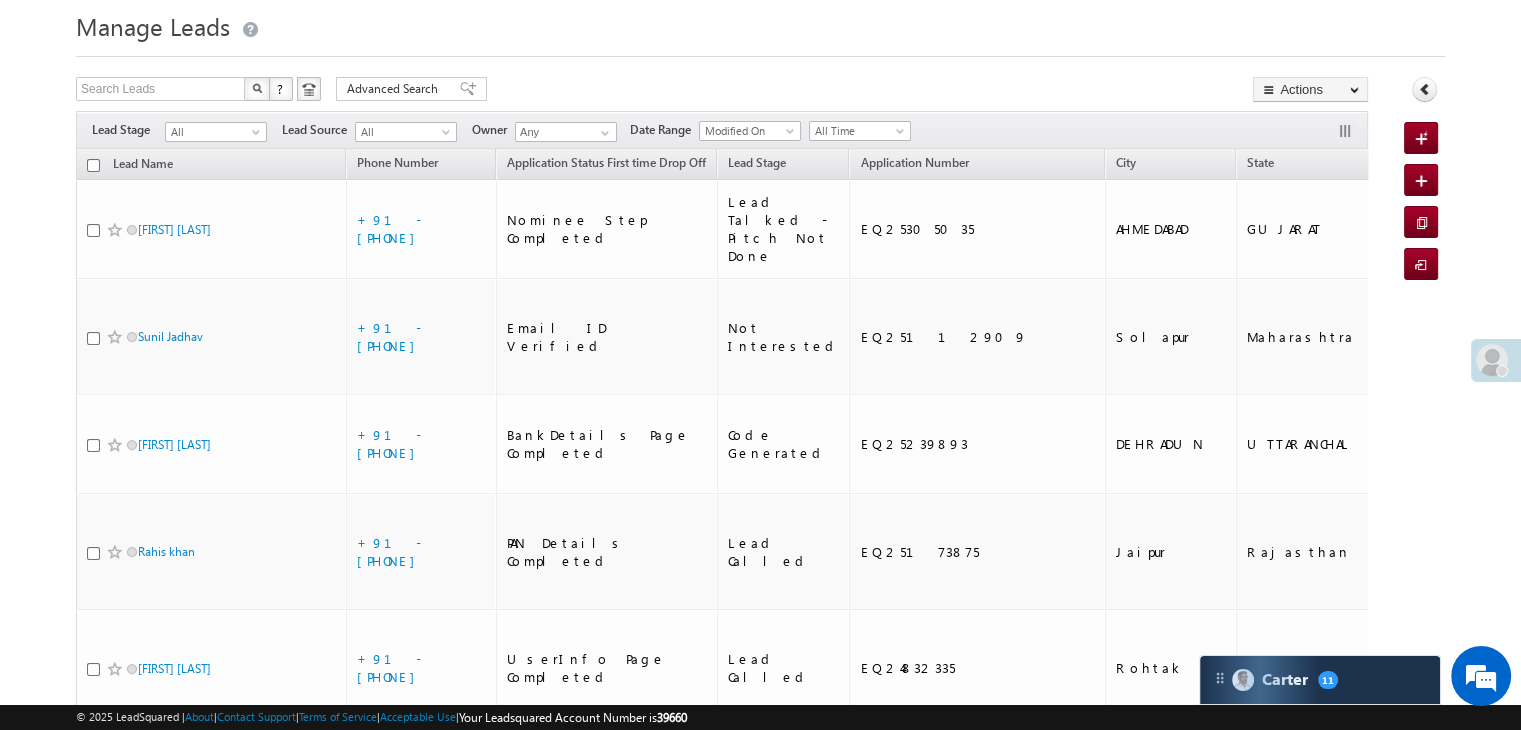 scroll, scrollTop: 0, scrollLeft: 0, axis: both 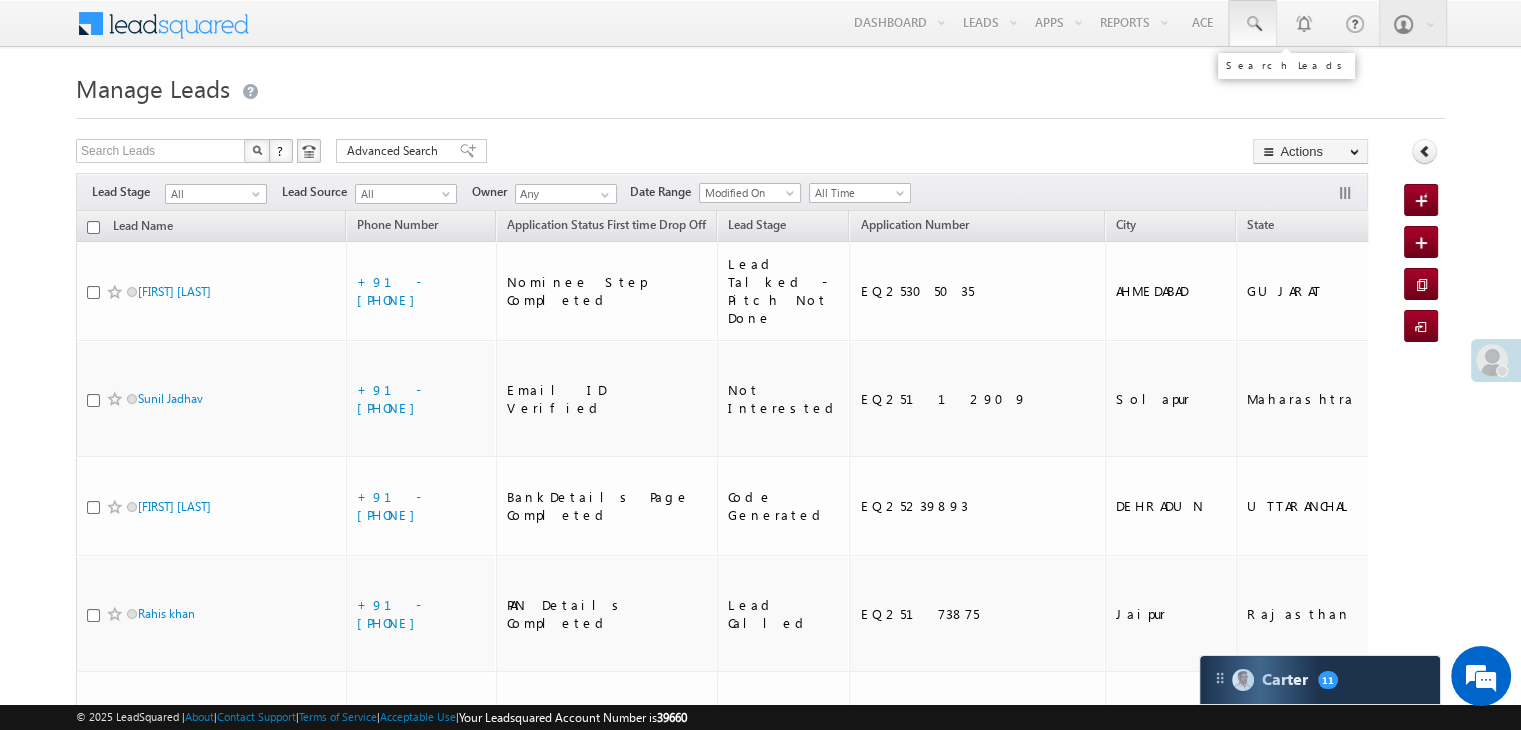 click at bounding box center (1253, 24) 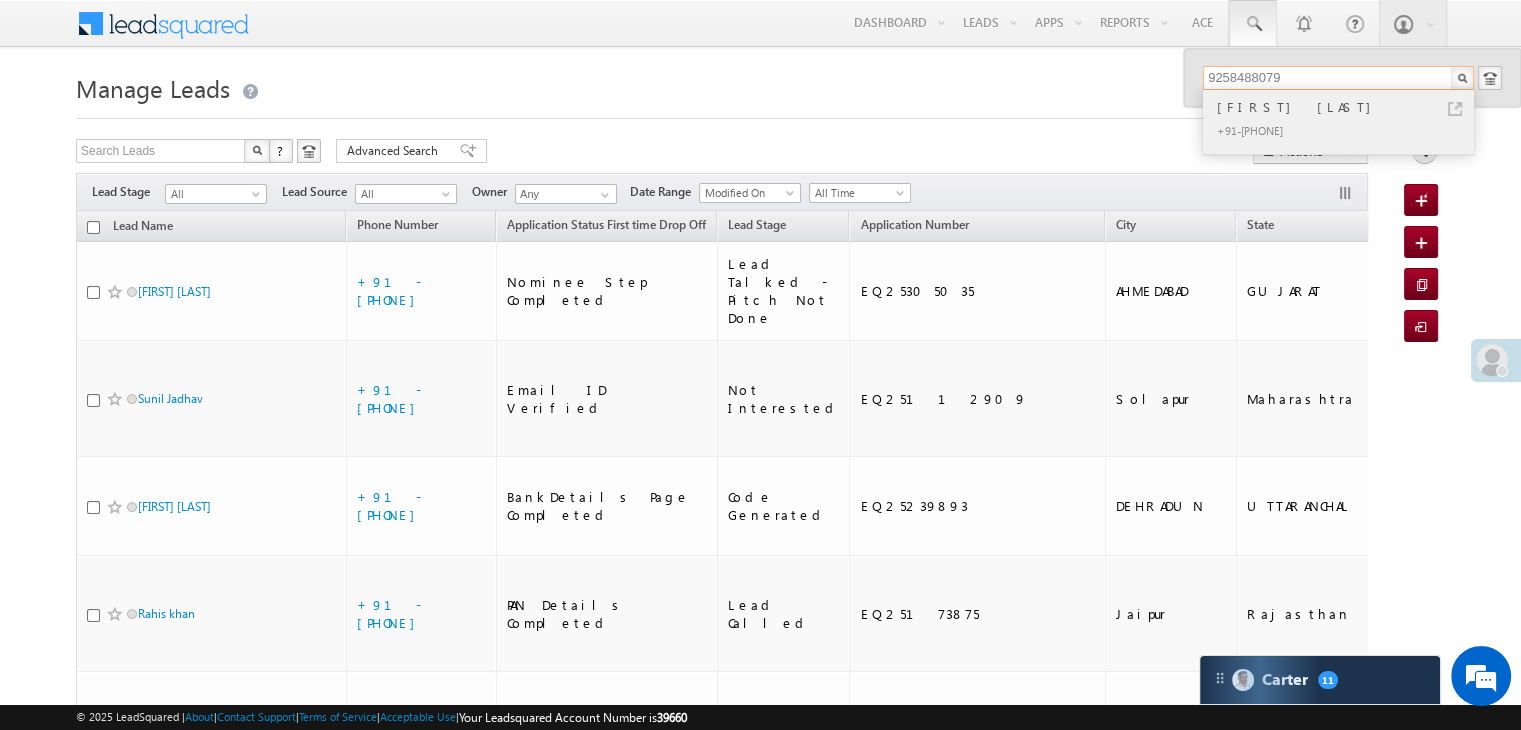 type on "9258488079" 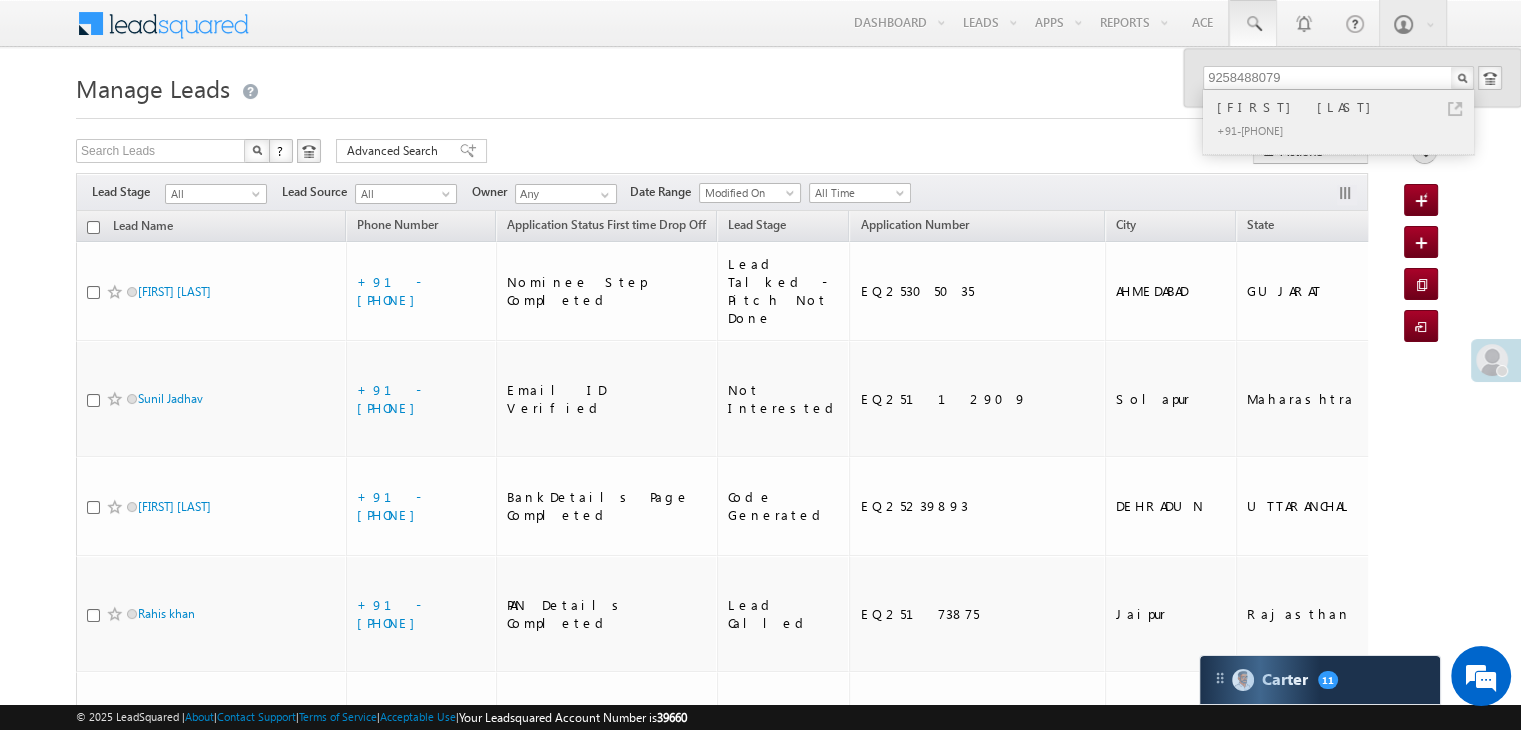 click on "Mitthu Kumar" at bounding box center [1347, 107] 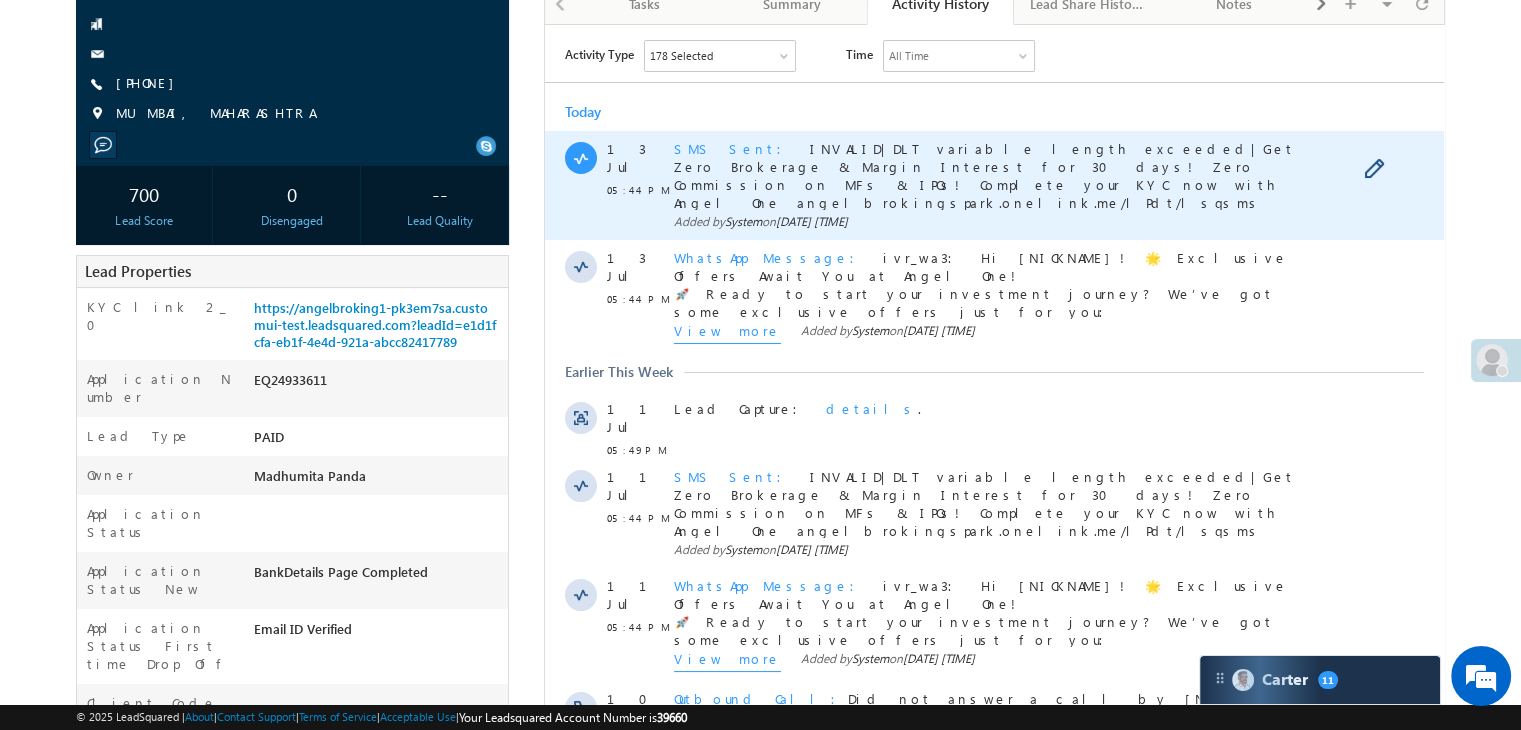 scroll, scrollTop: 200, scrollLeft: 0, axis: vertical 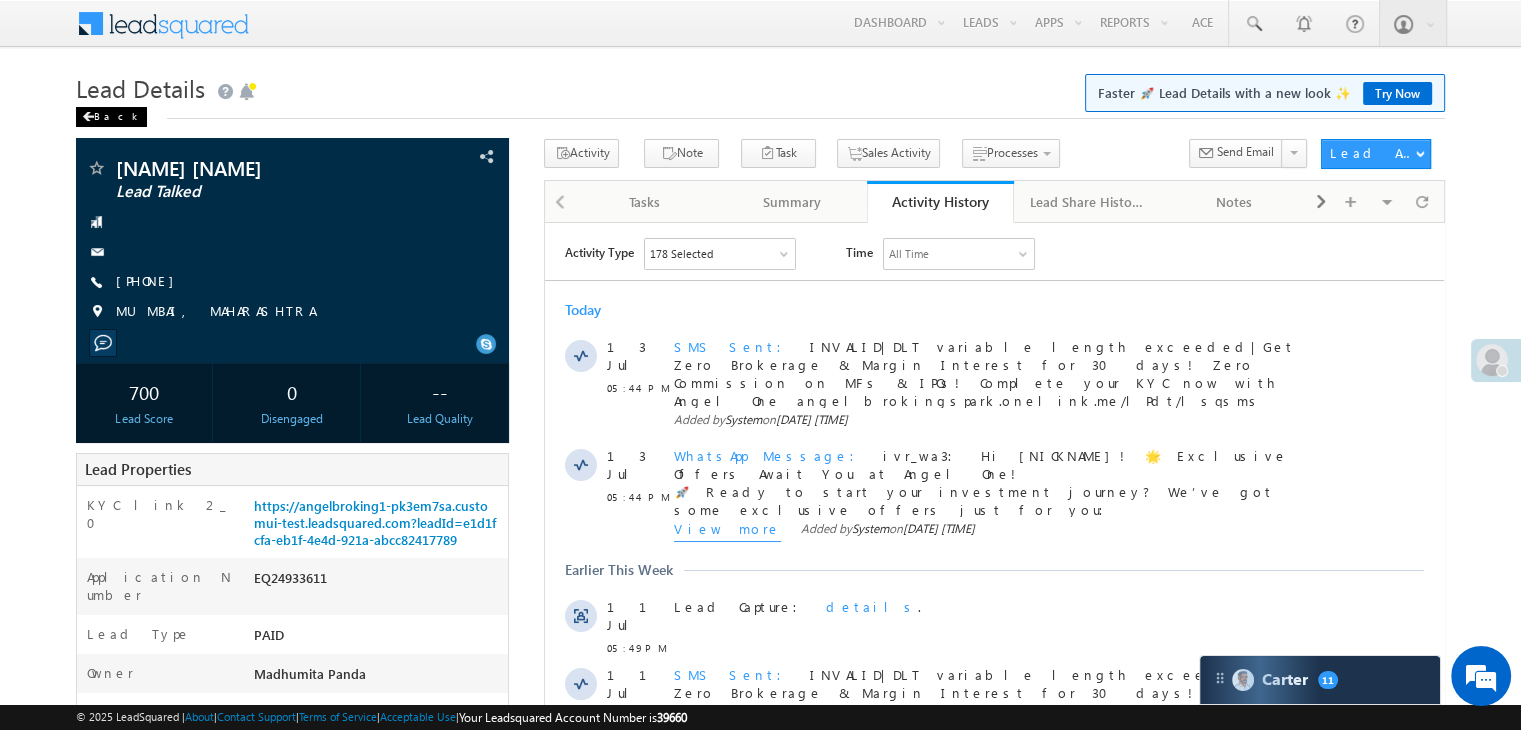 click on "Back" at bounding box center [111, 117] 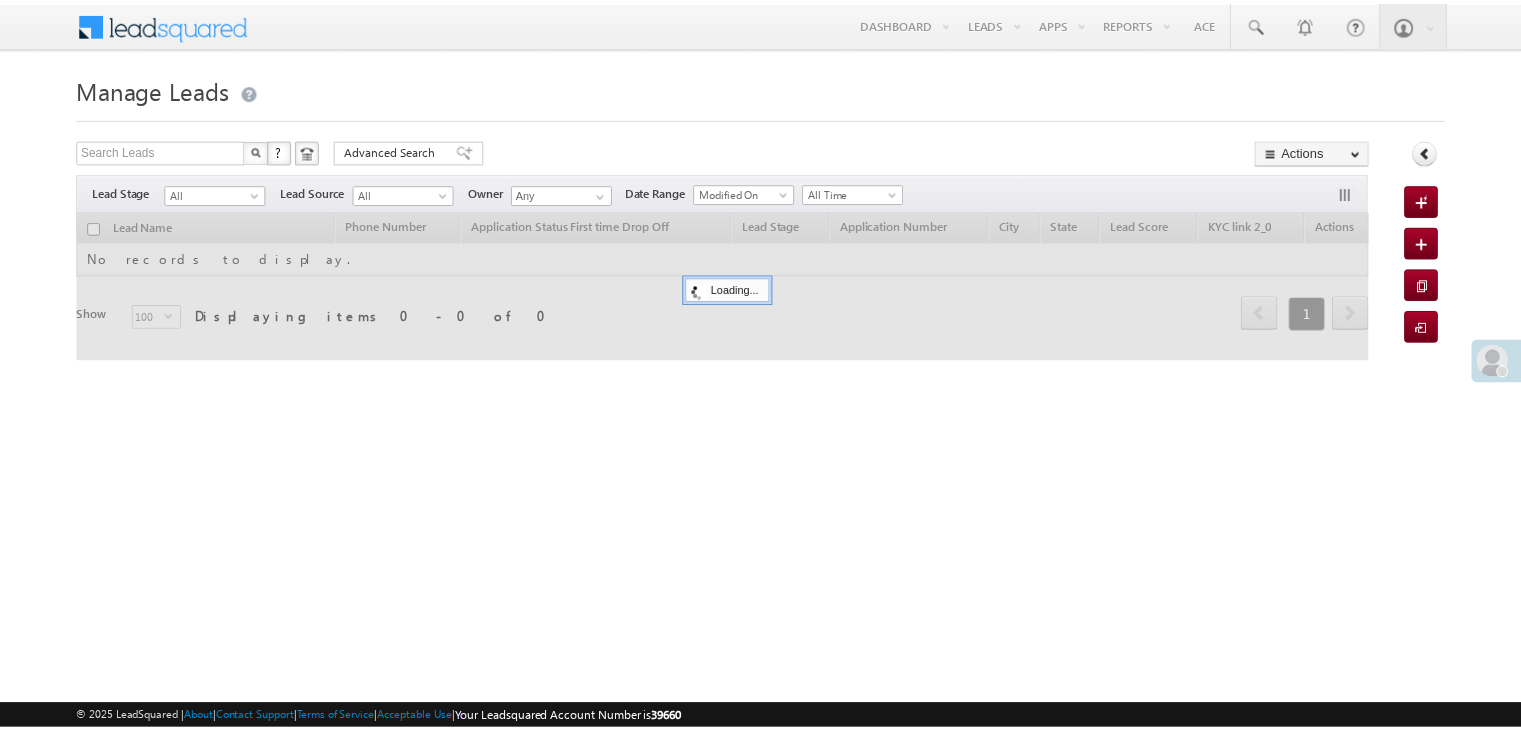 scroll, scrollTop: 0, scrollLeft: 0, axis: both 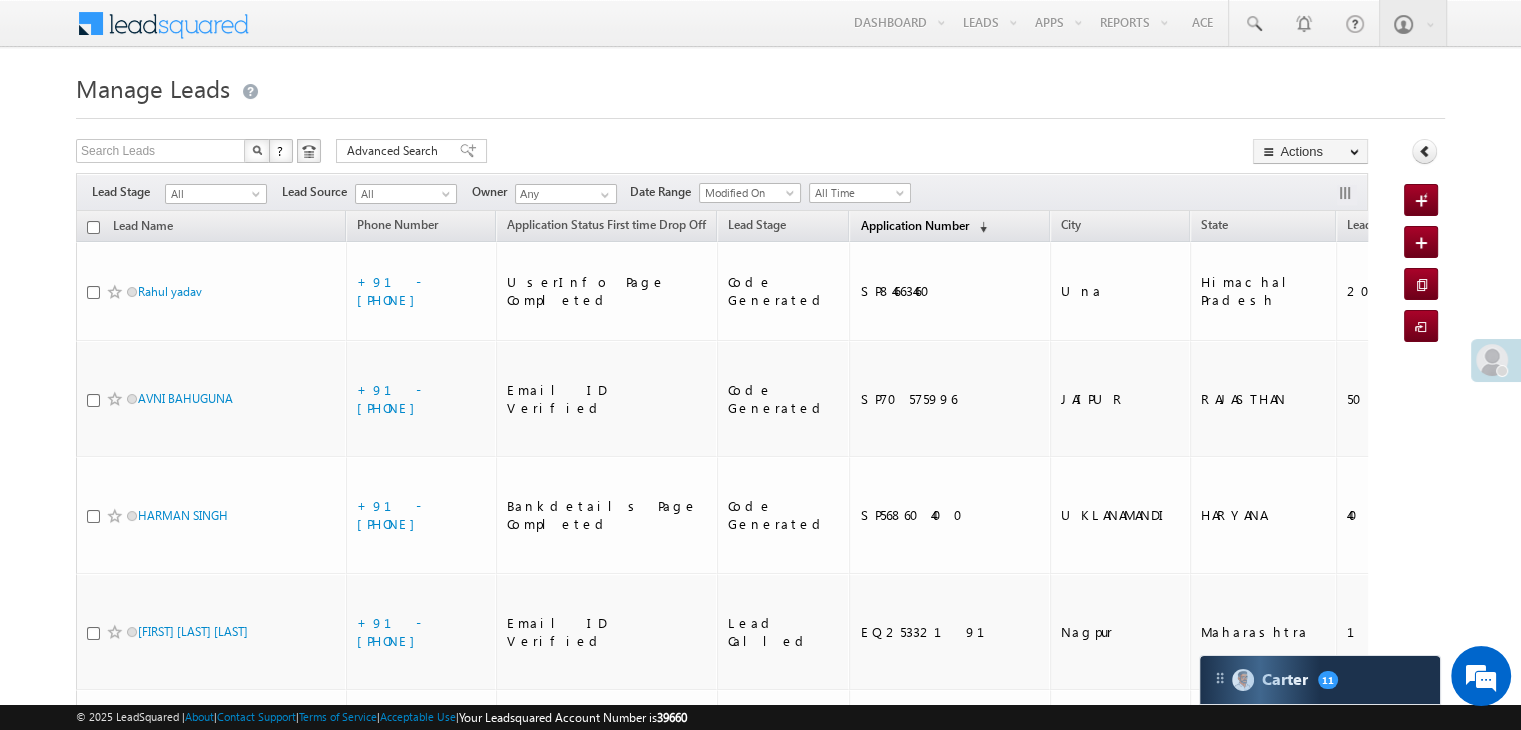 click on "Application Number" at bounding box center (914, 225) 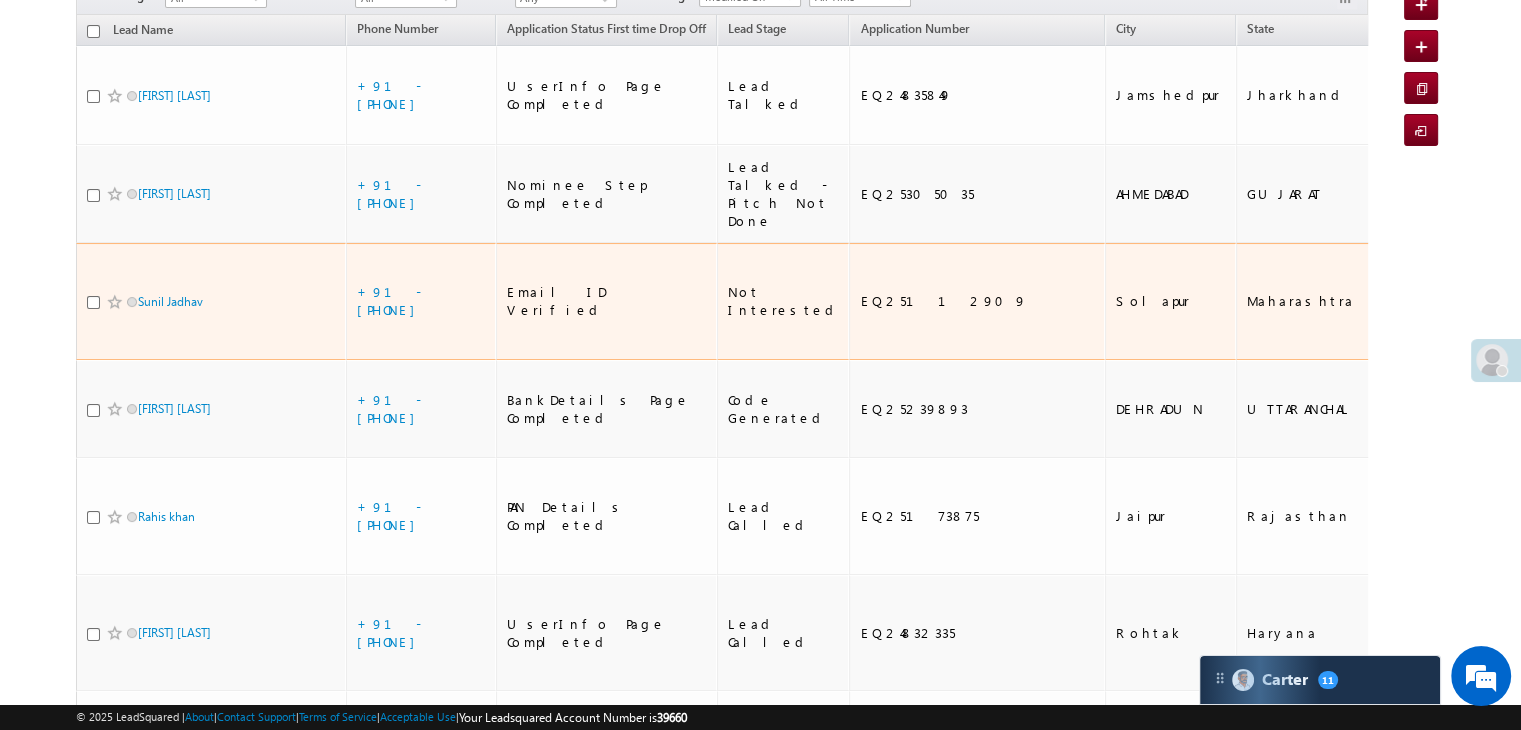 scroll, scrollTop: 200, scrollLeft: 0, axis: vertical 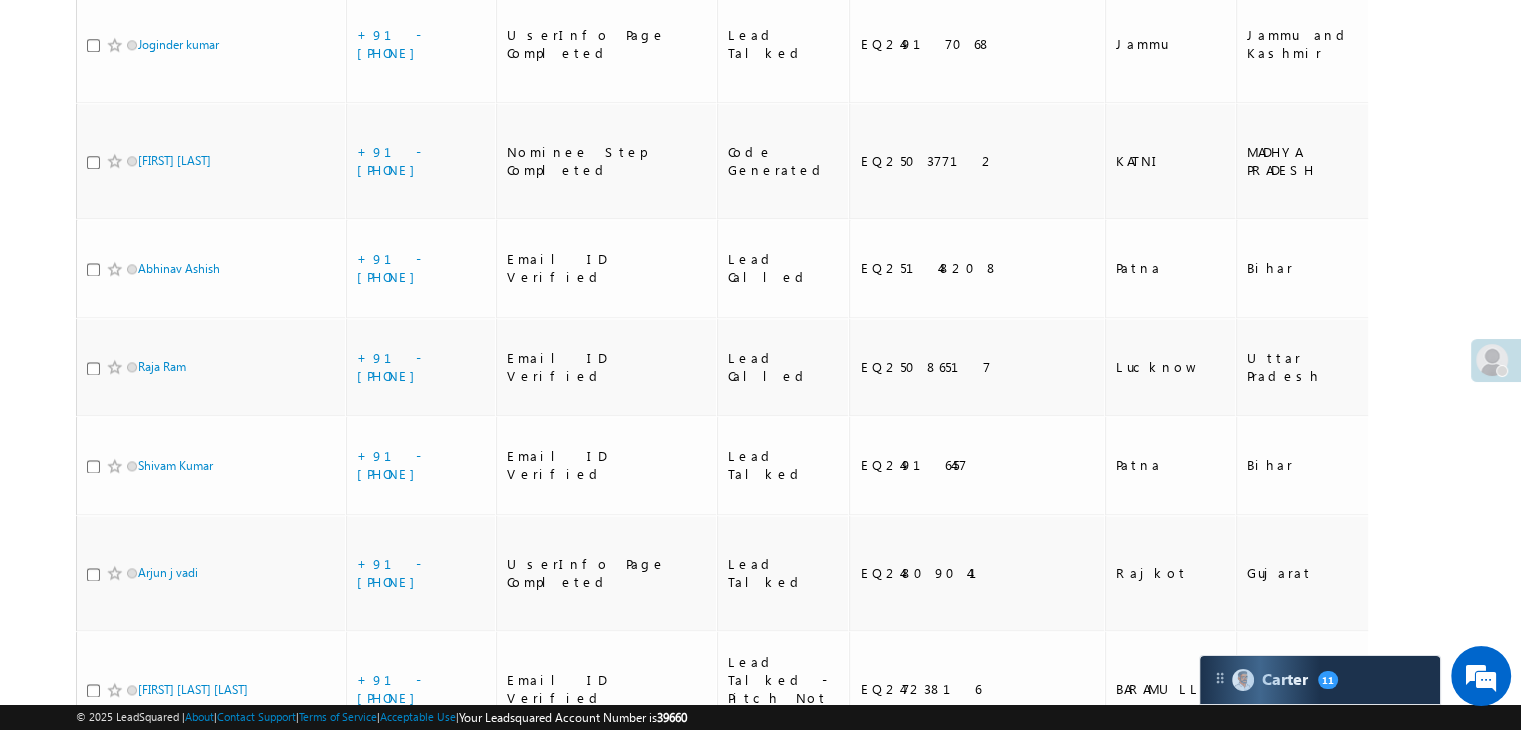 click on "Rahul Raman" at bounding box center [172, -494] 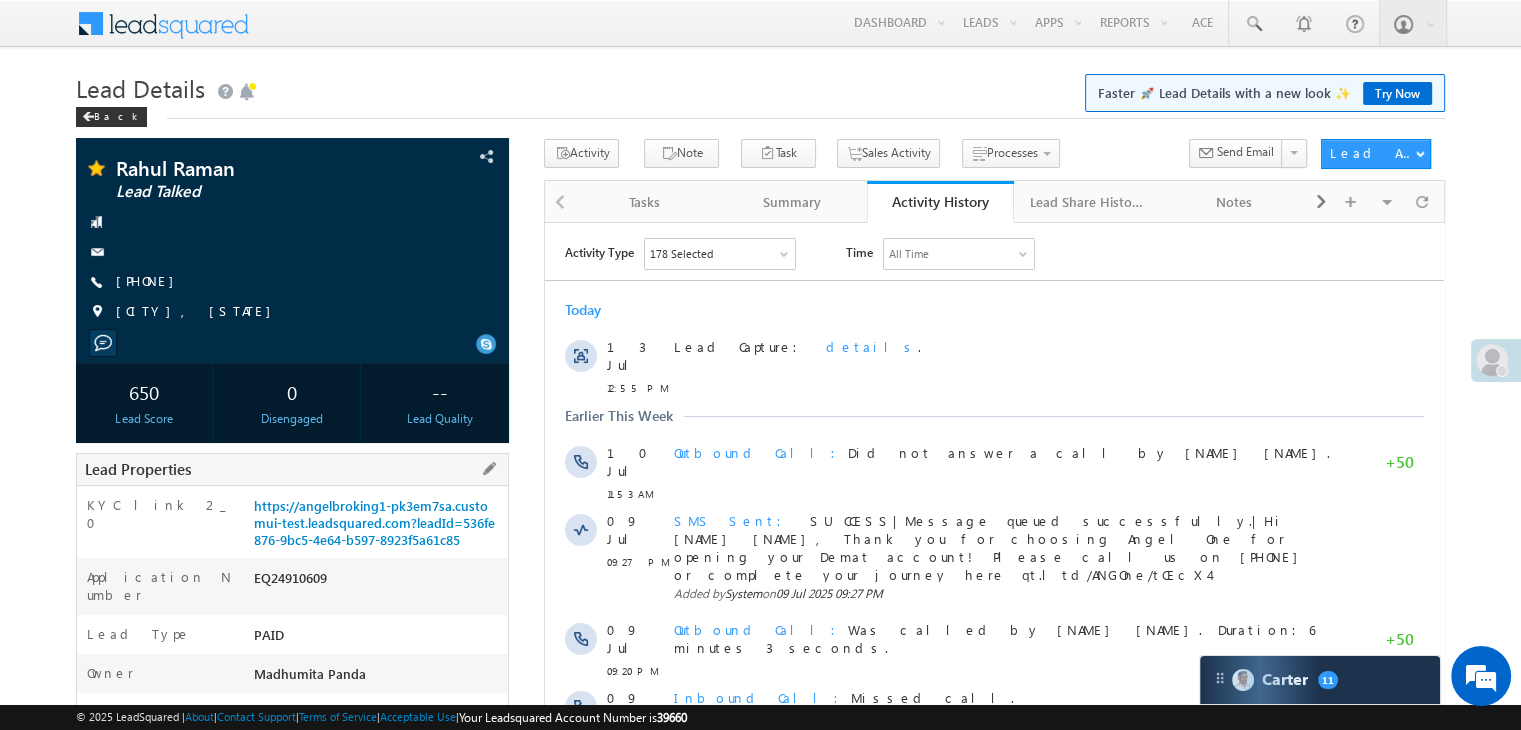 scroll, scrollTop: 0, scrollLeft: 0, axis: both 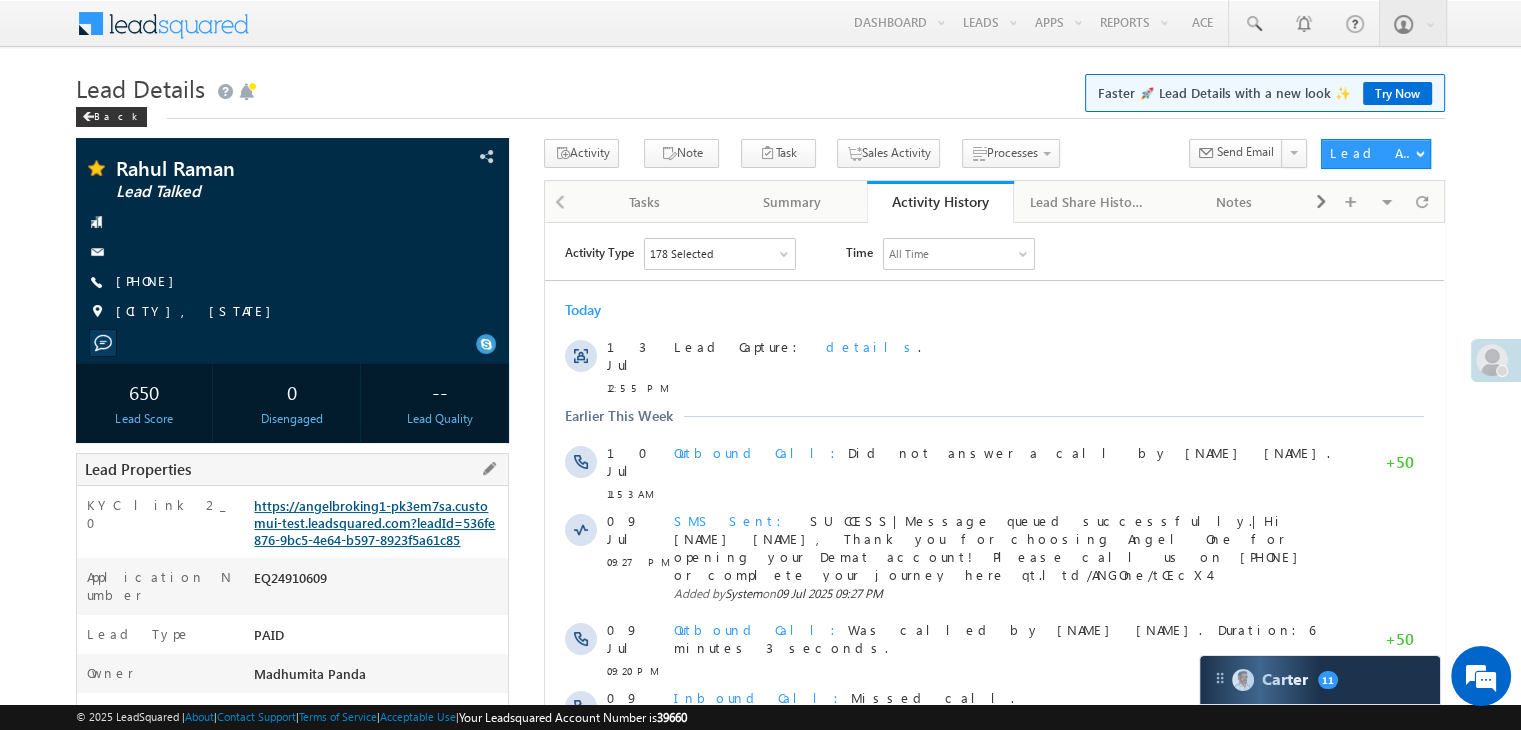 click on "https://angelbroking1-pk3em7sa.customui-test.leadsquared.com?leadId=536fe876-9bc5-4e64-b597-8923f5a61c85" at bounding box center (374, 522) 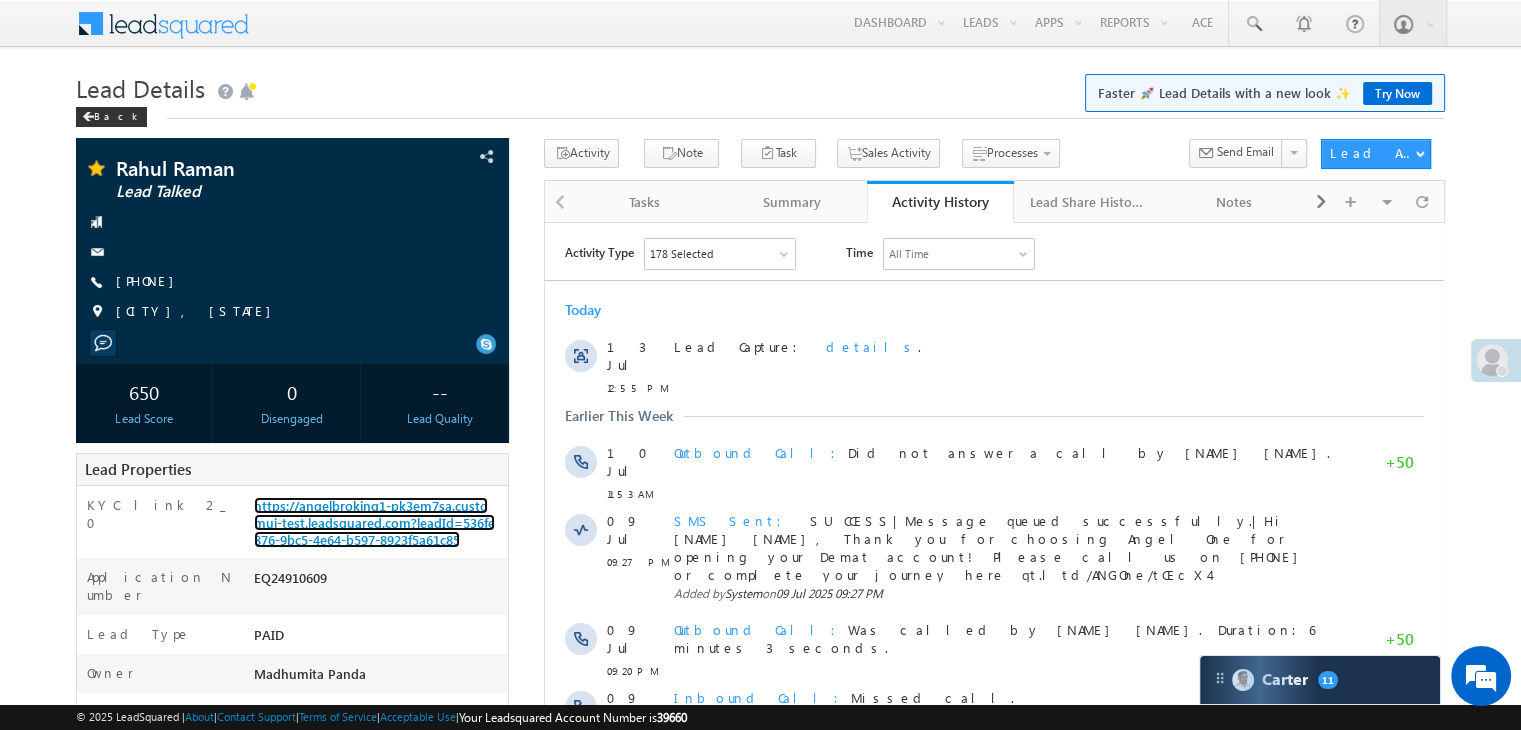 scroll, scrollTop: 0, scrollLeft: 0, axis: both 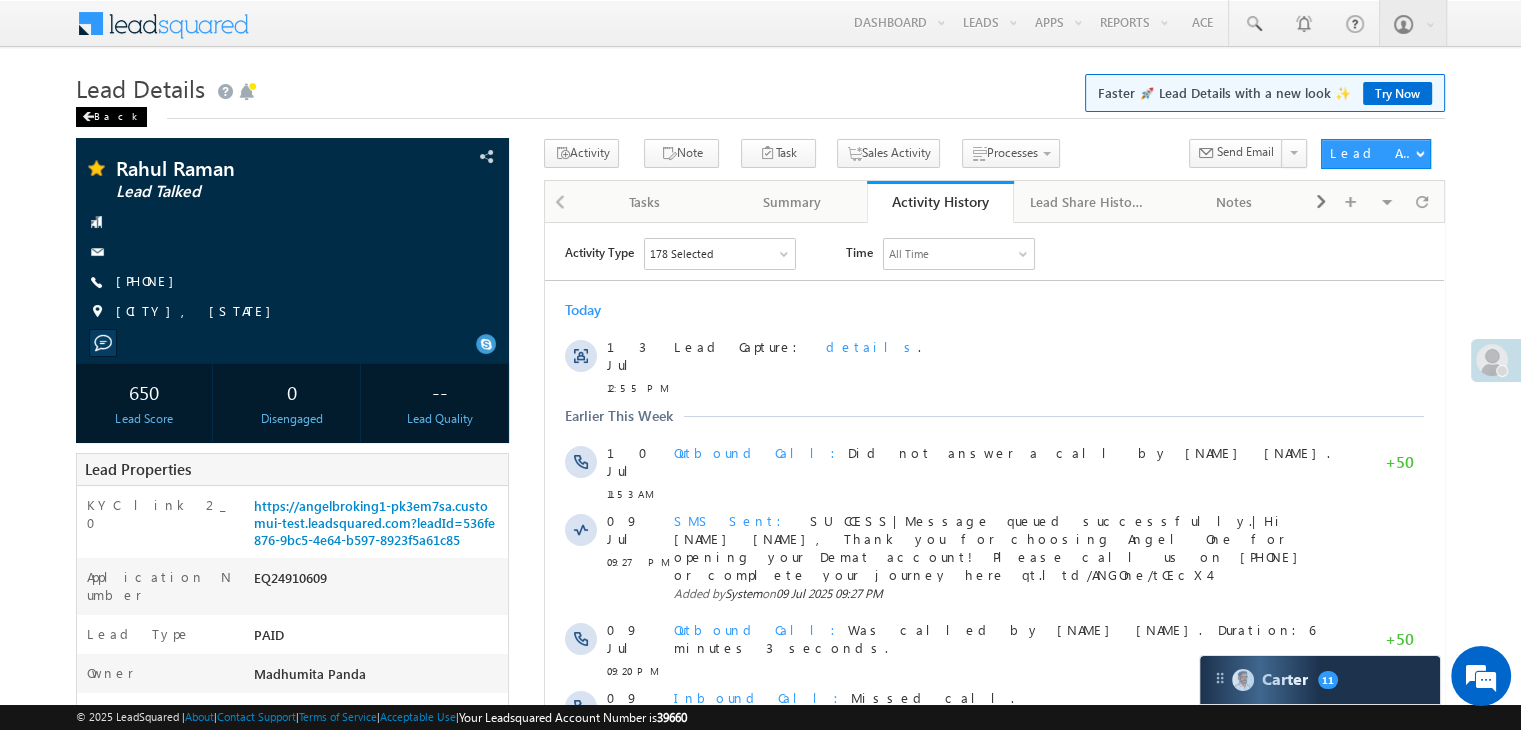 click on "Back" at bounding box center [111, 117] 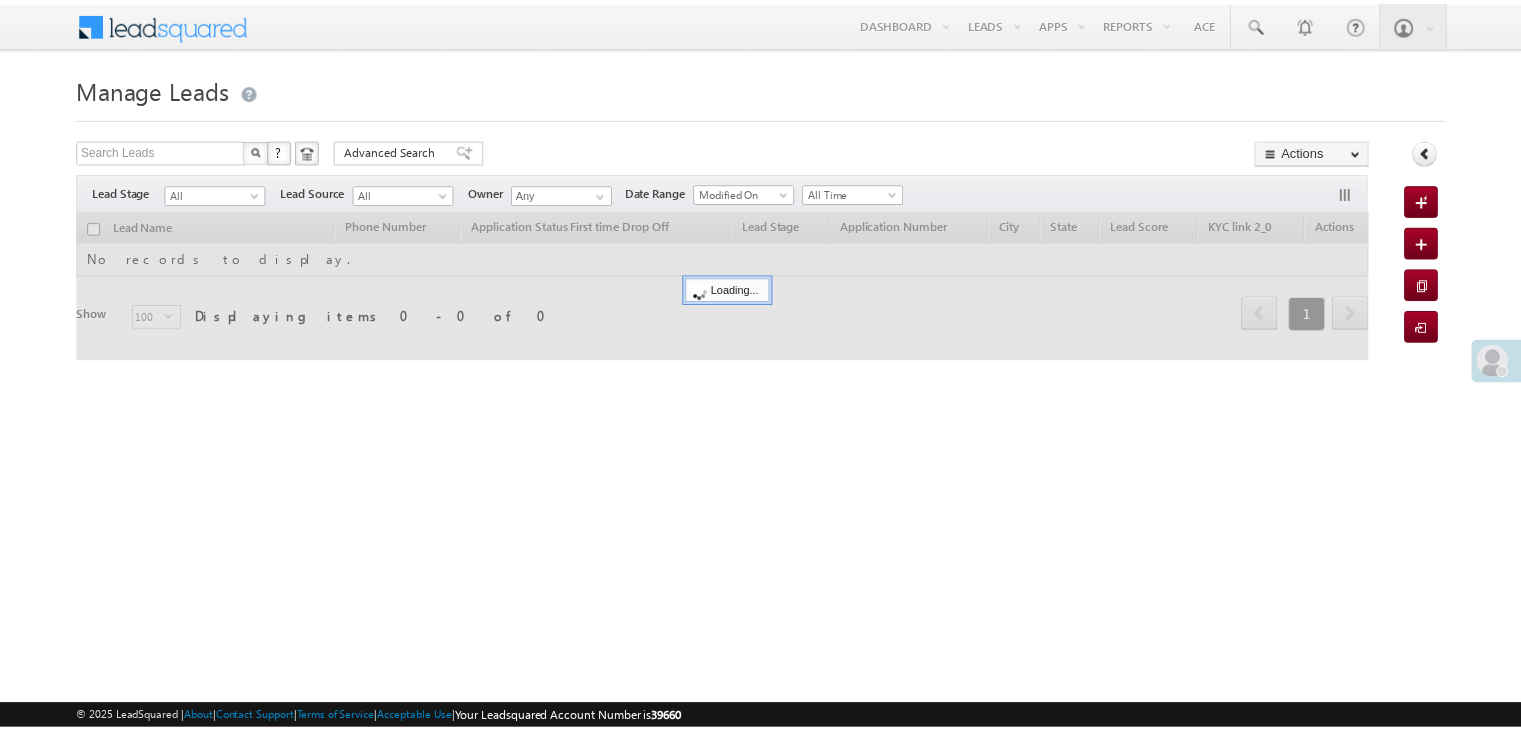 scroll, scrollTop: 0, scrollLeft: 0, axis: both 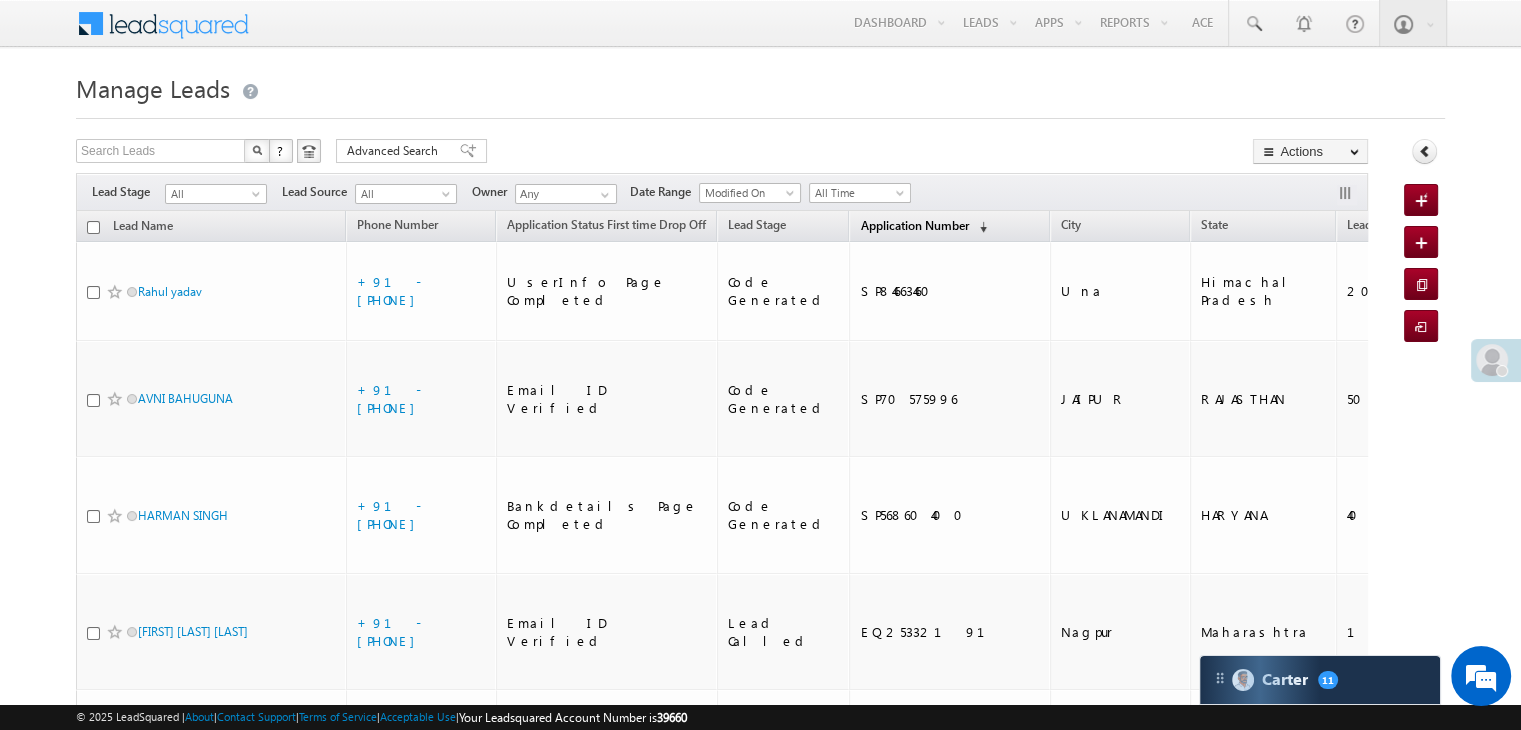 click on "Application Number" at bounding box center [914, 225] 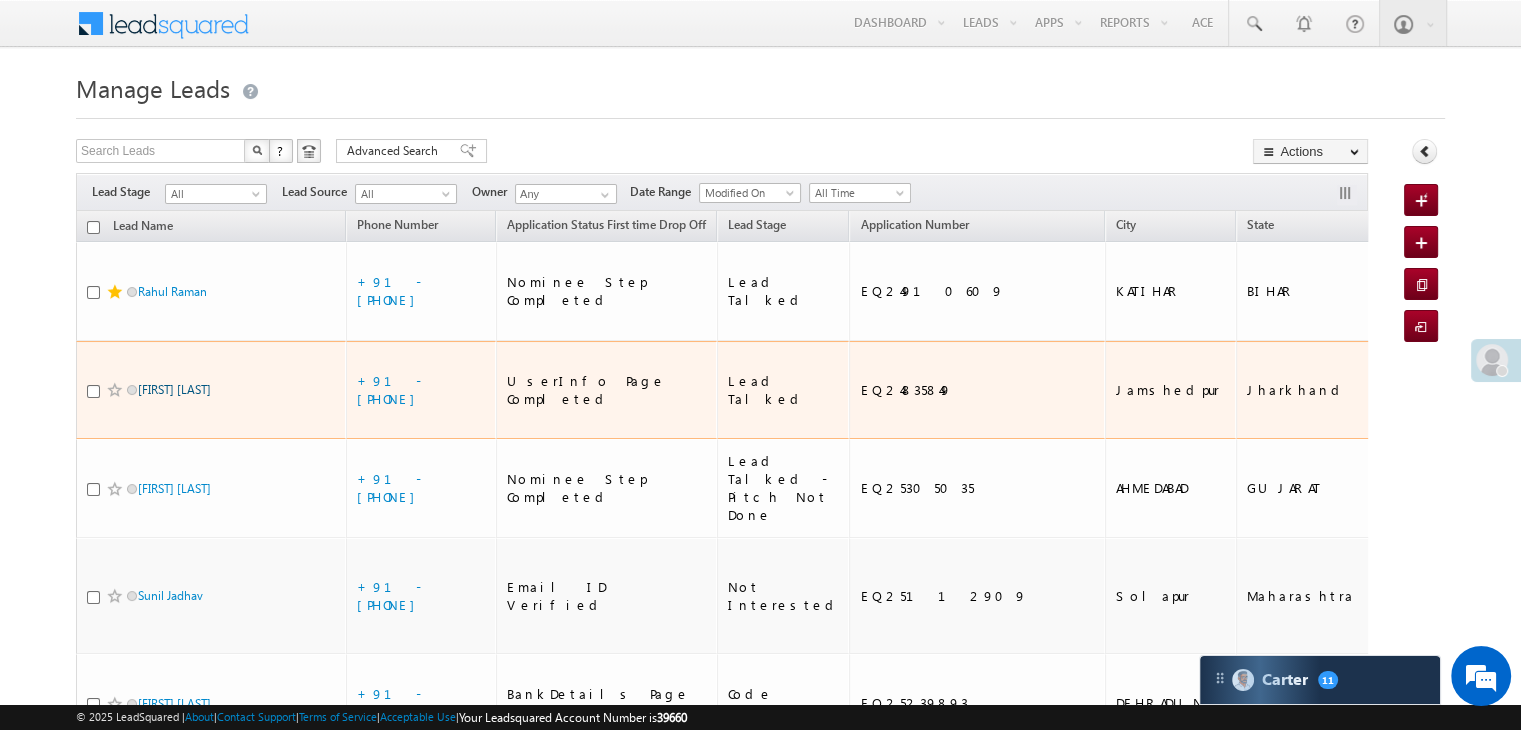 click on "[NAME]" at bounding box center [174, 389] 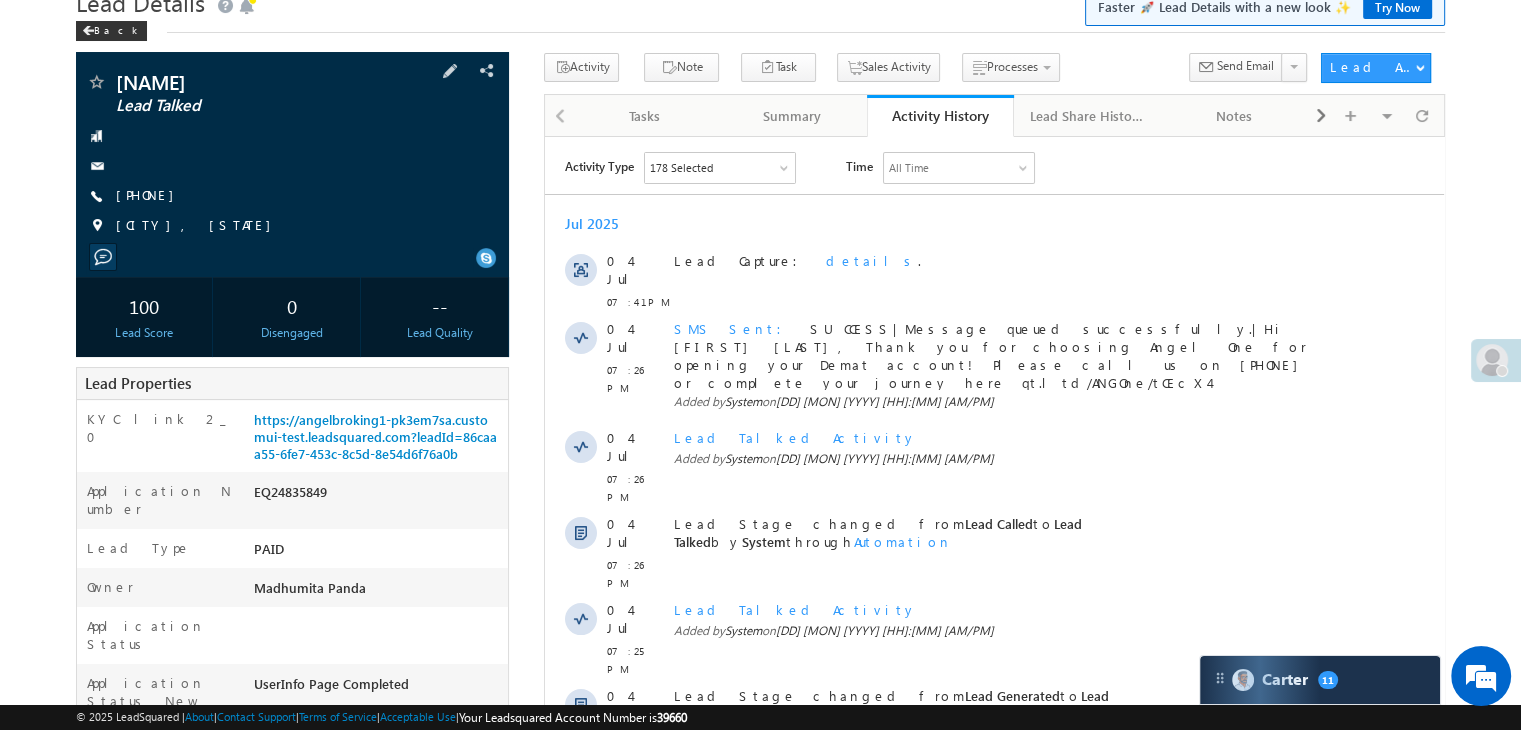 scroll, scrollTop: 0, scrollLeft: 0, axis: both 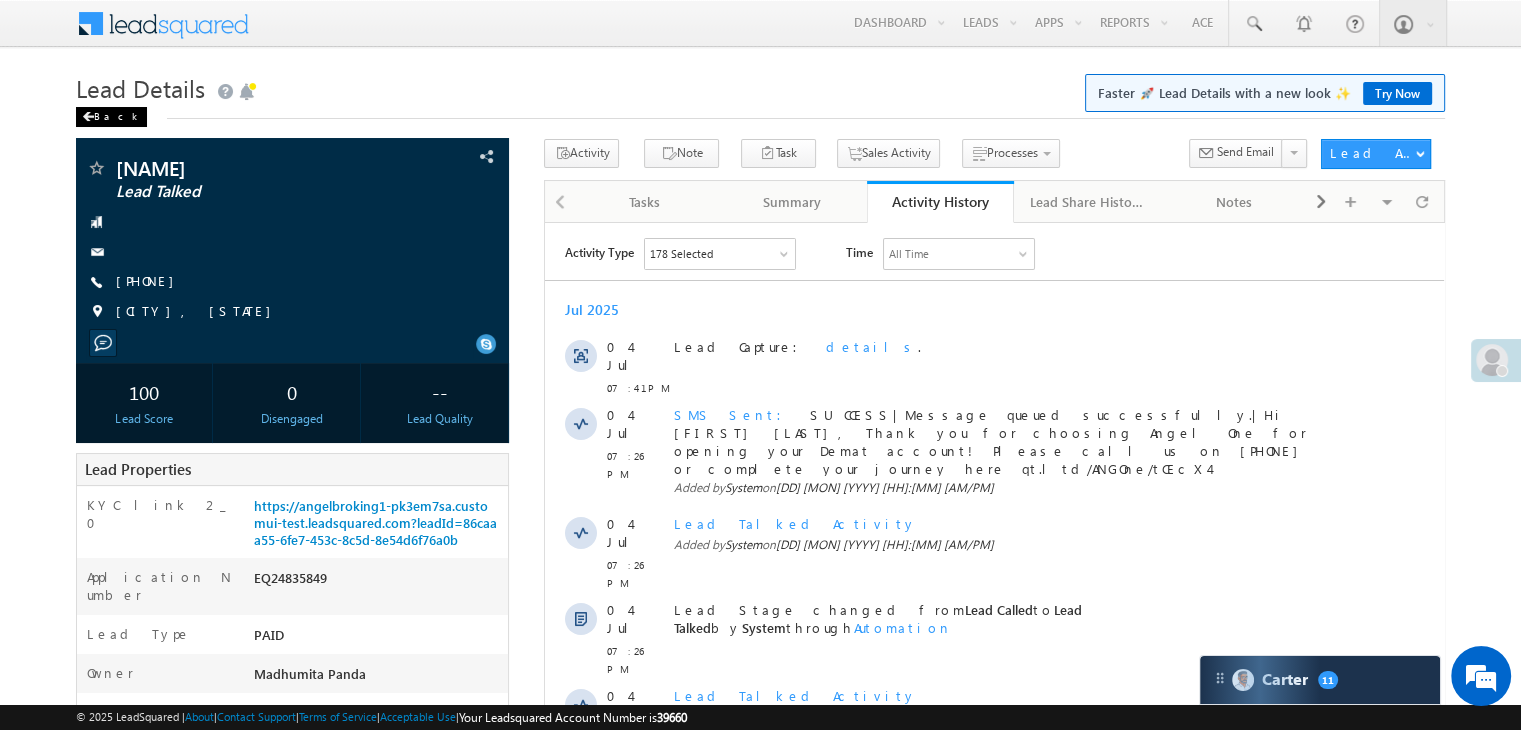 click on "Back" at bounding box center (111, 117) 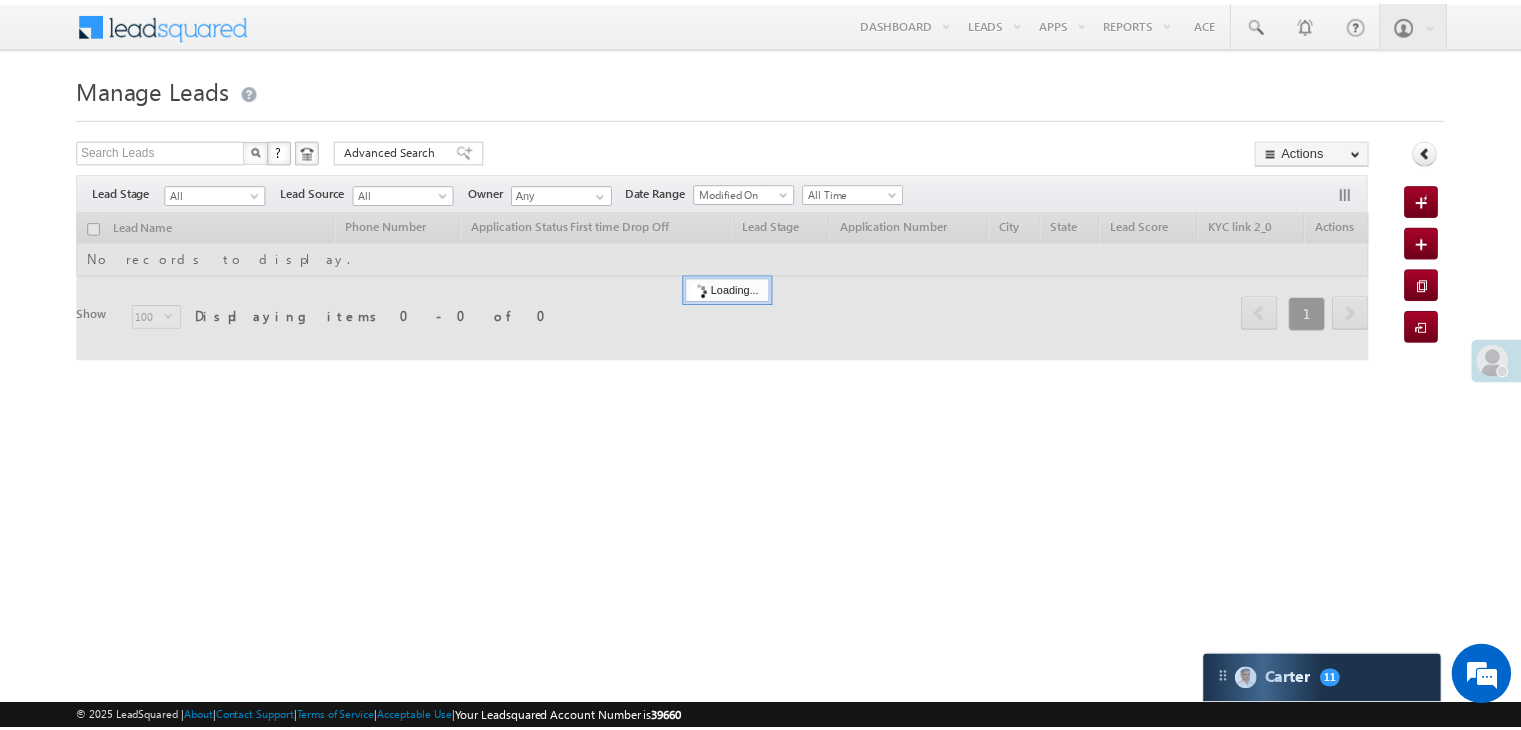 scroll, scrollTop: 0, scrollLeft: 0, axis: both 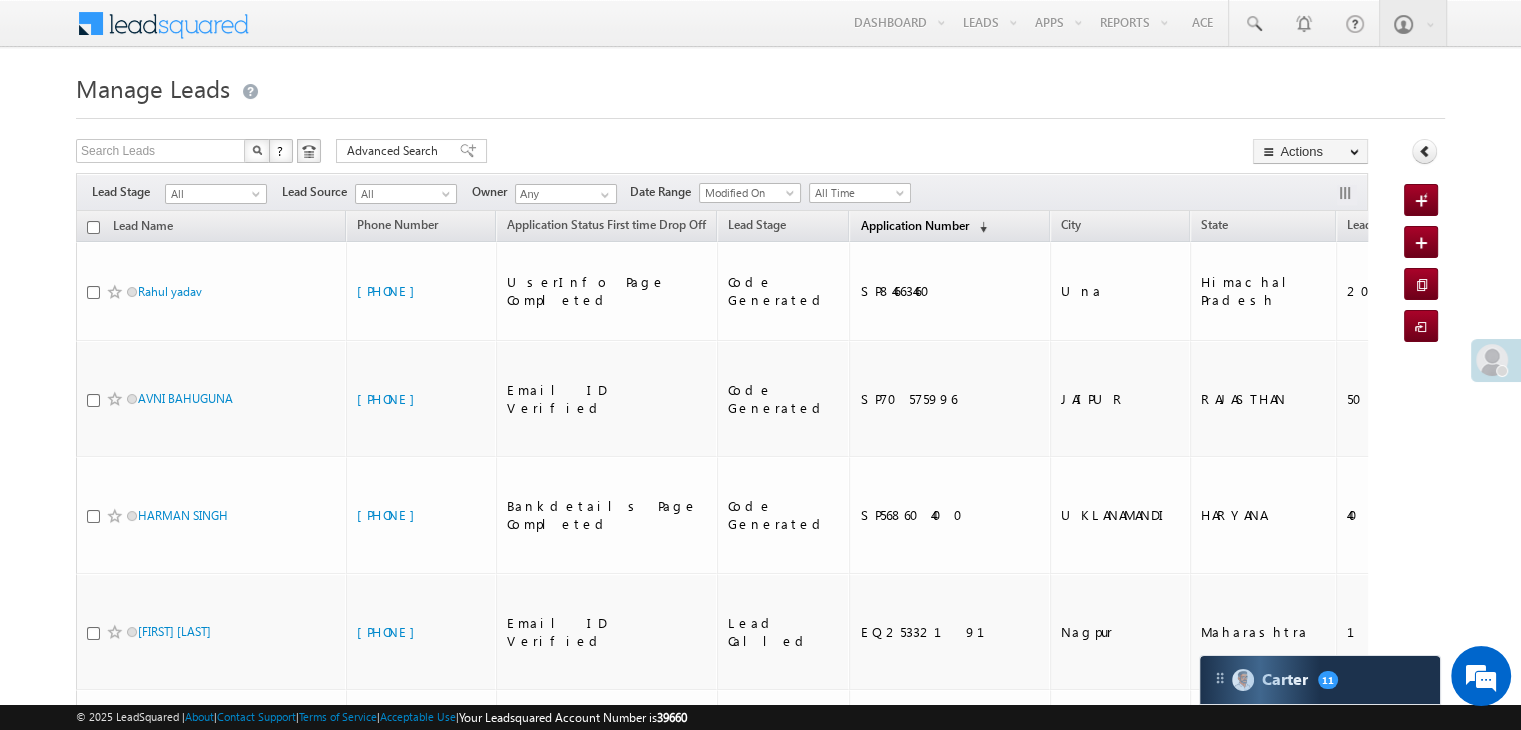 click on "Application Number" at bounding box center (914, 225) 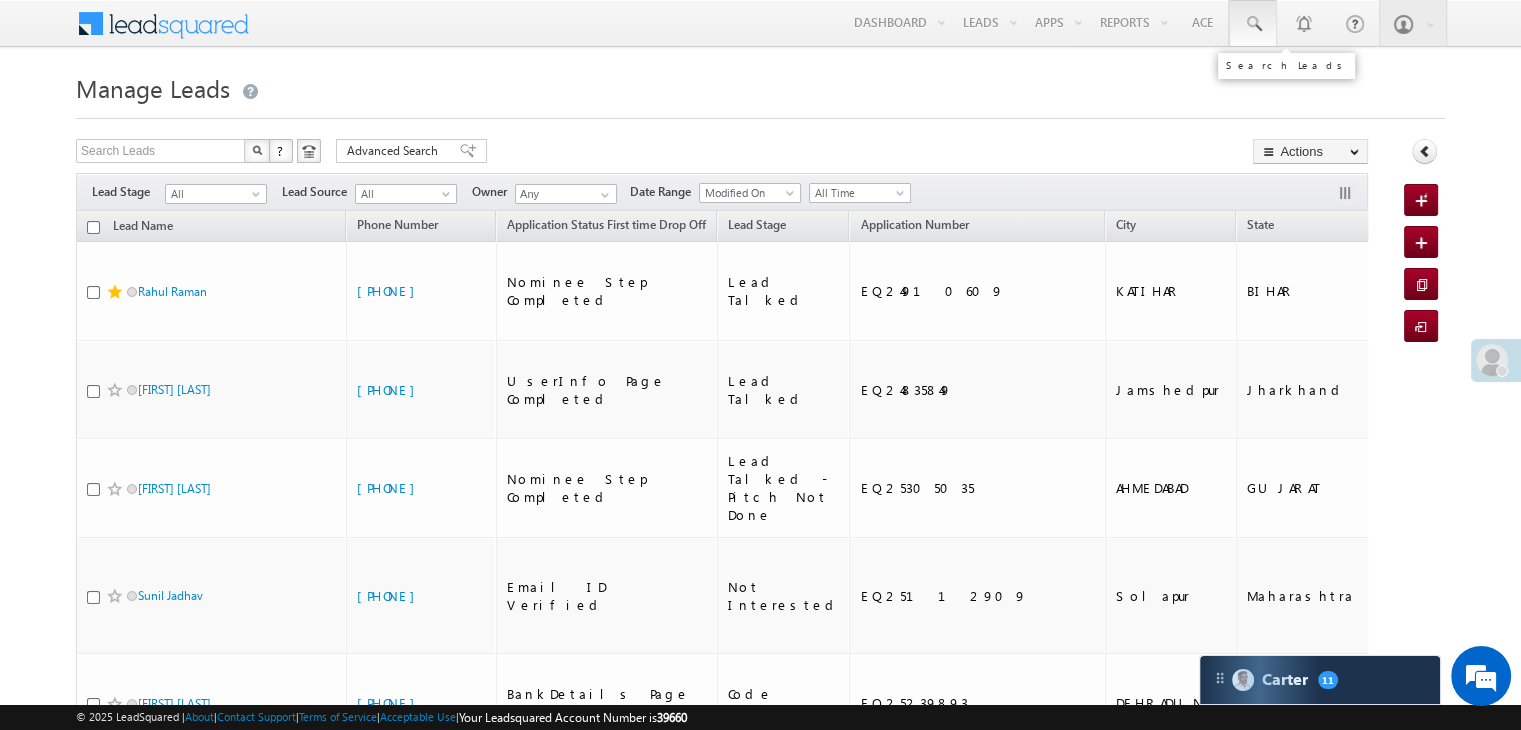 click at bounding box center [1253, 24] 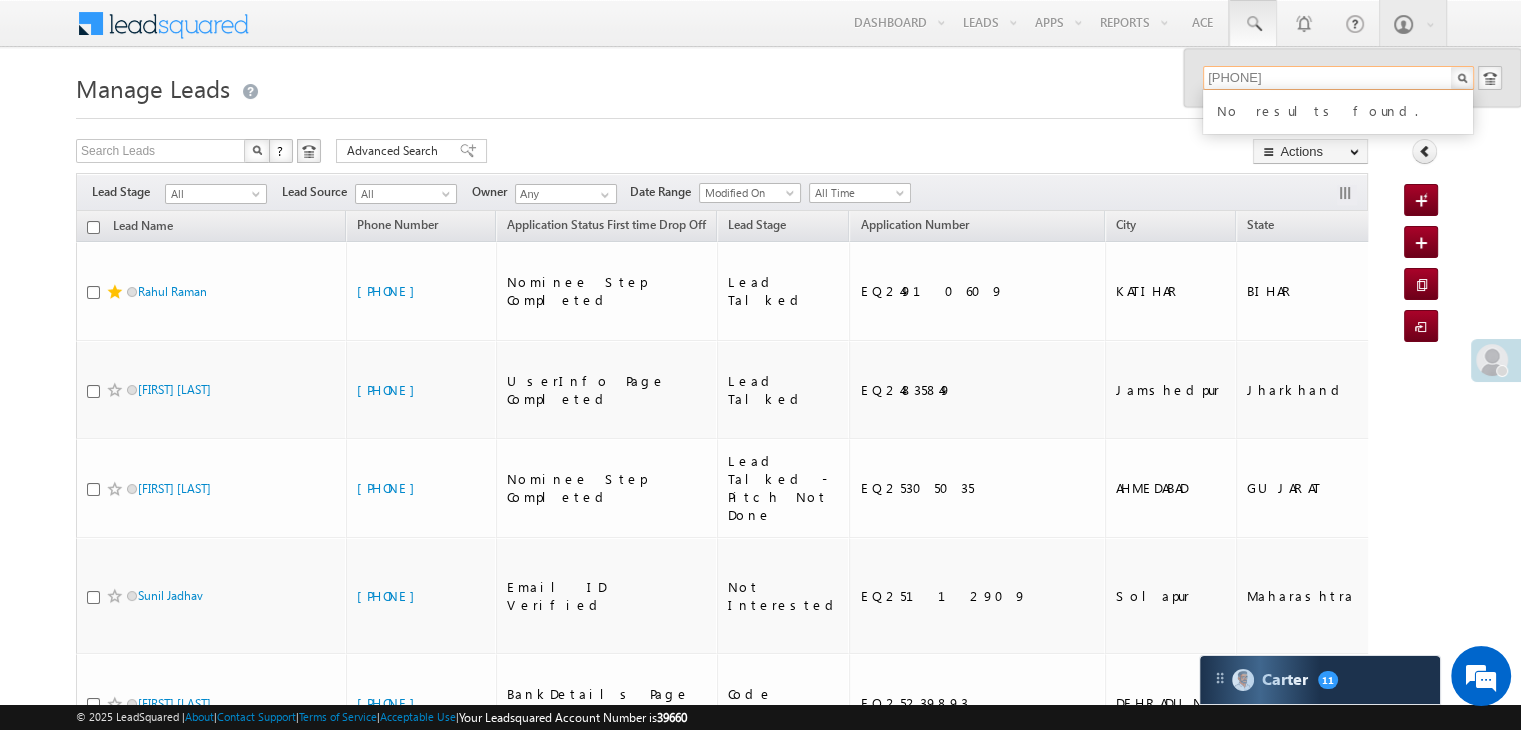 click on "[PHONE]" at bounding box center [1338, 78] 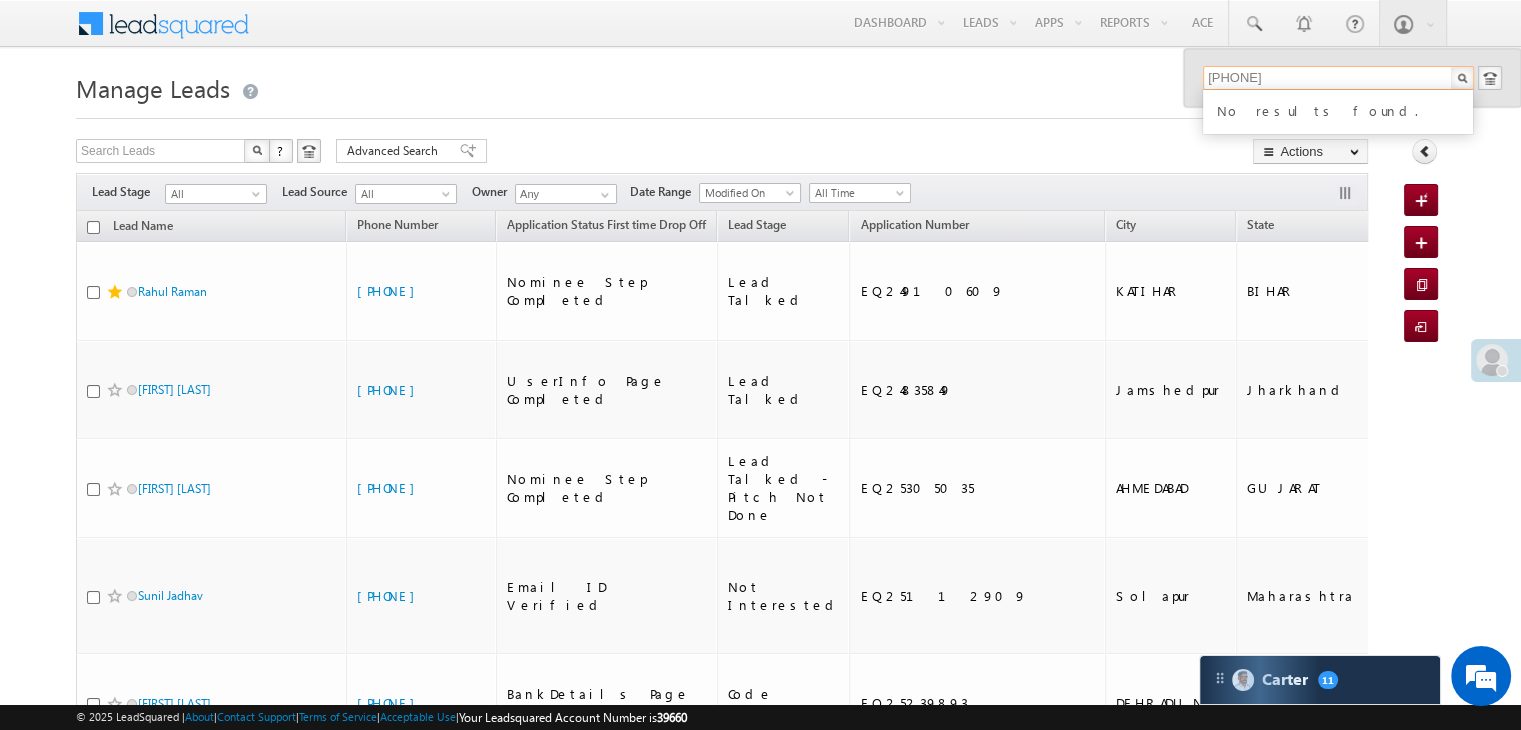 click on "9022283550" at bounding box center (1338, 78) 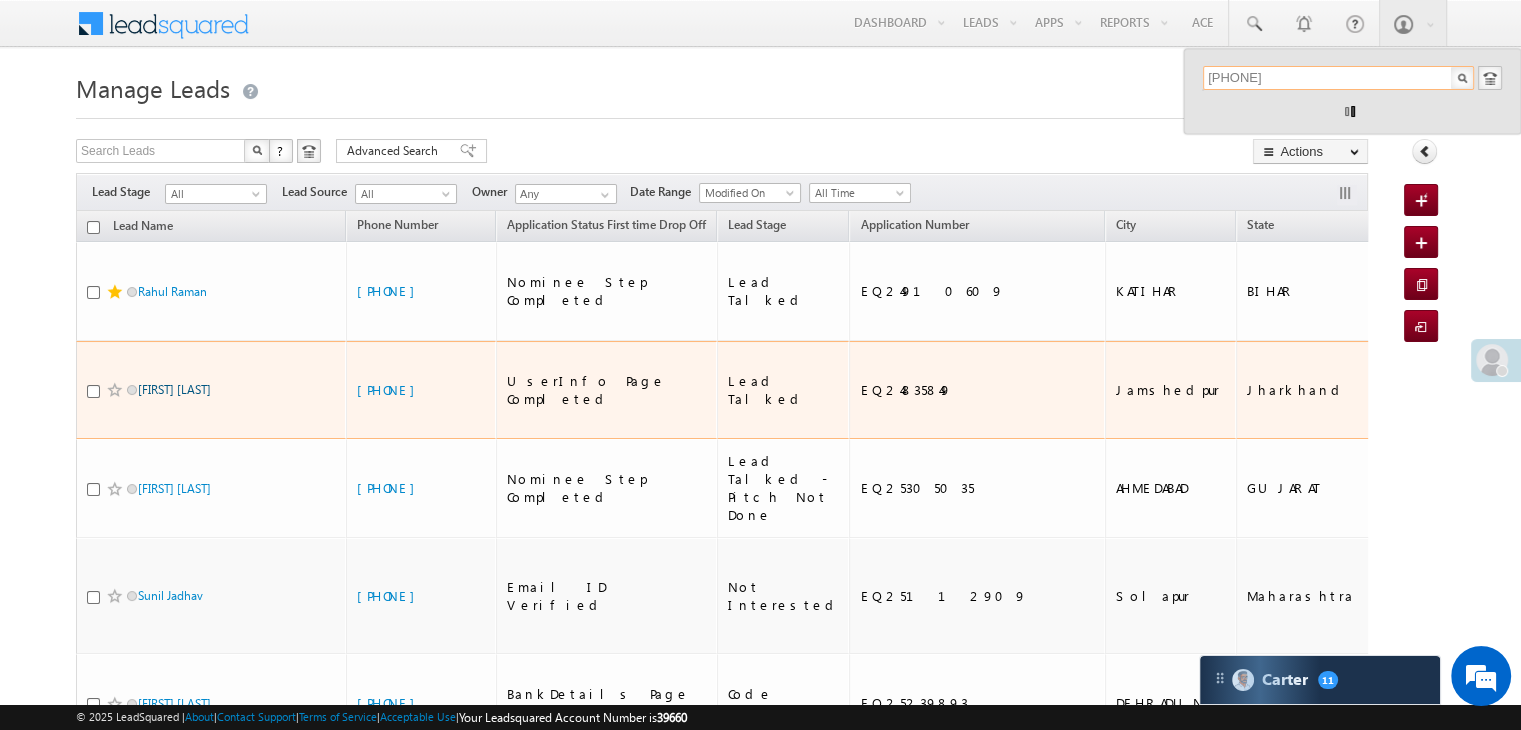 type on "9022283550" 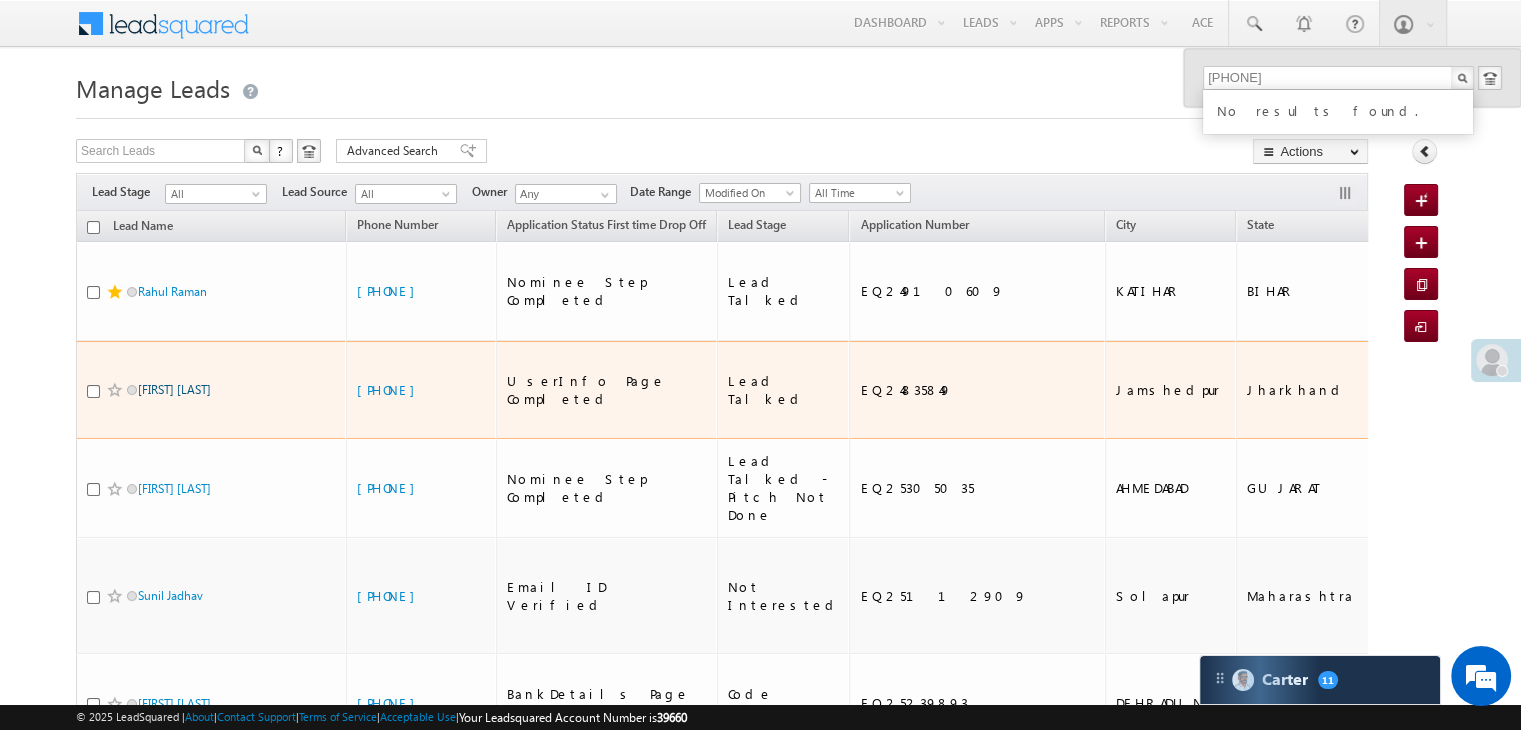 click on "[FIRST] [LAST]" at bounding box center [174, 389] 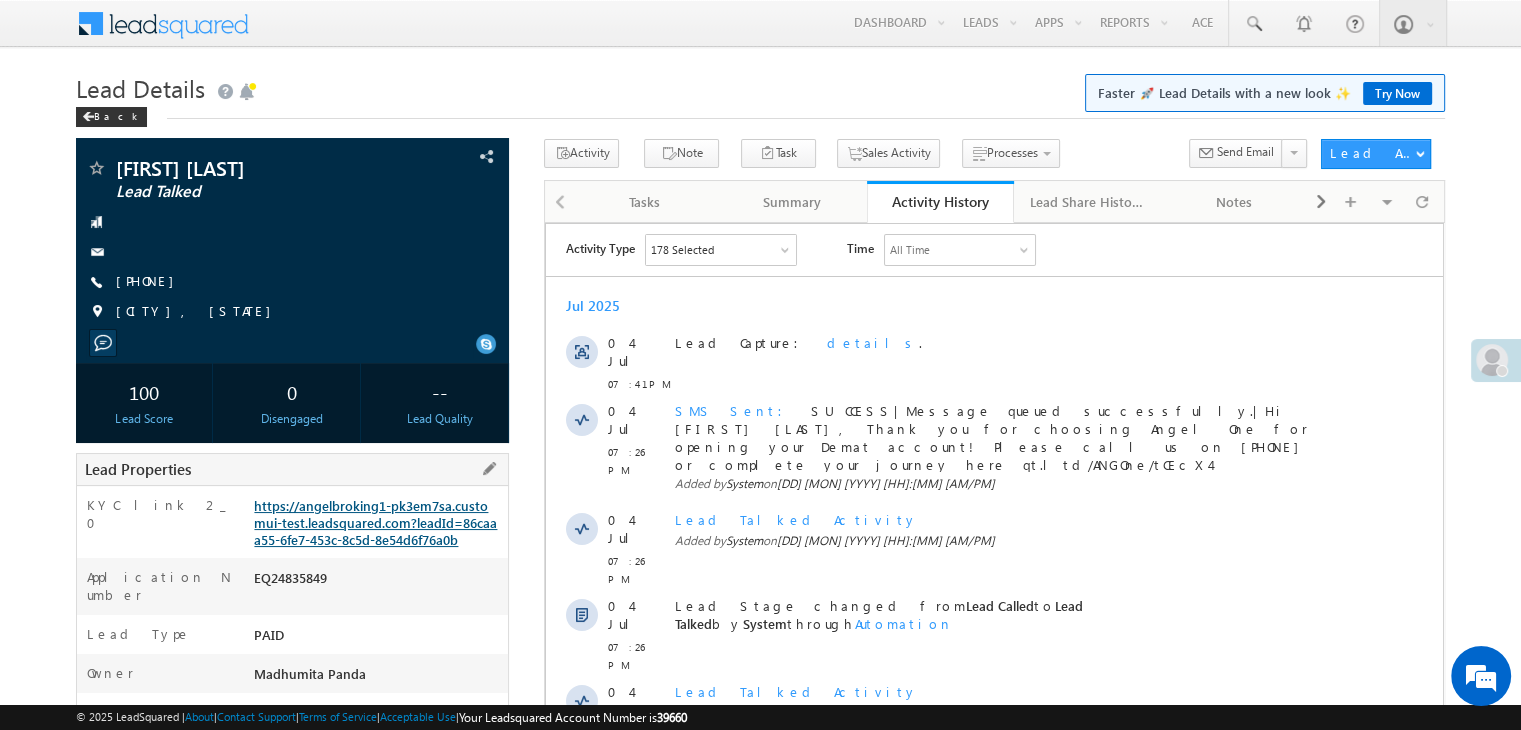 scroll, scrollTop: 0, scrollLeft: 0, axis: both 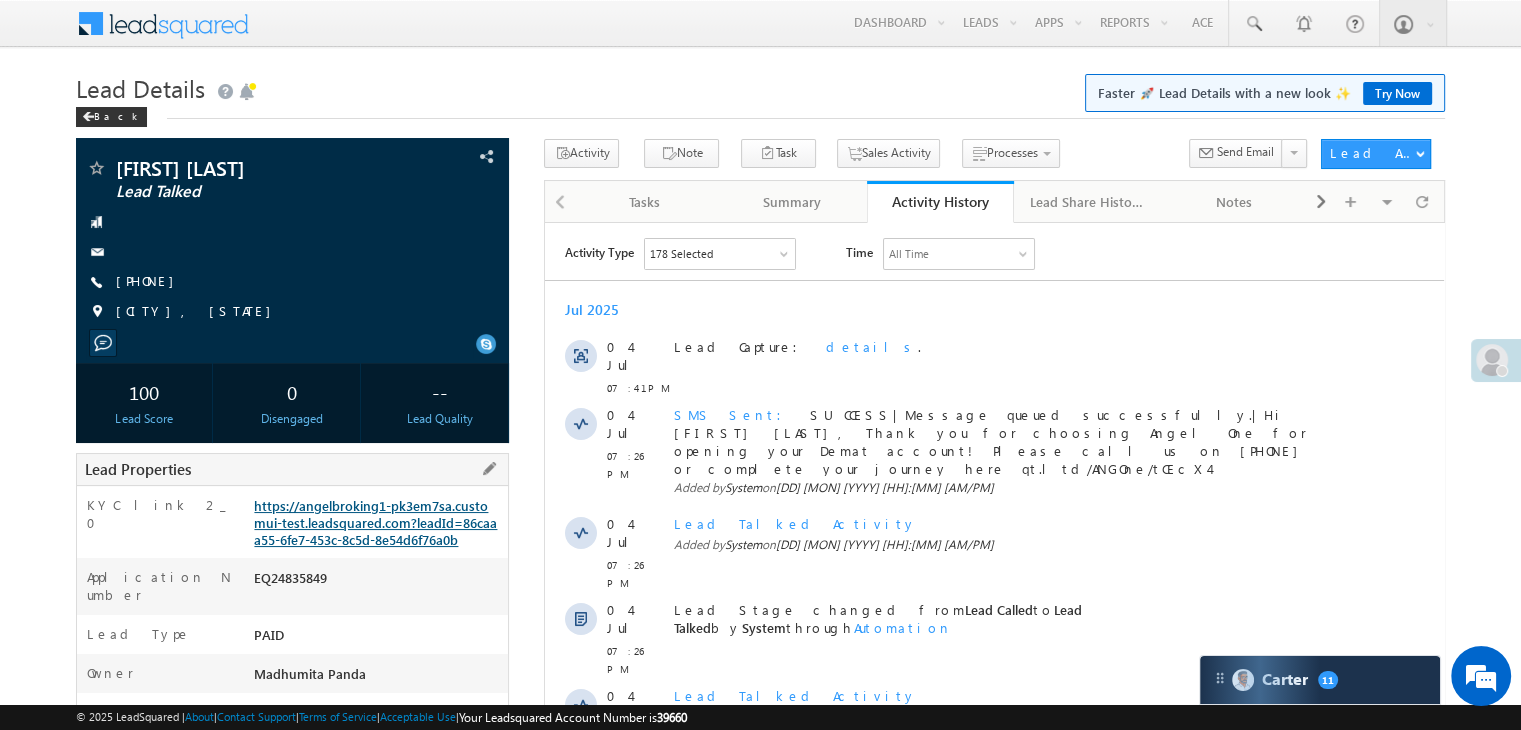 click on "https://angelbroking1-pk3em7sa.customui-test.leadsquared.com?leadId=86caaa55-6fe7-453c-8c5d-8e54d6f76a0b" at bounding box center [375, 522] 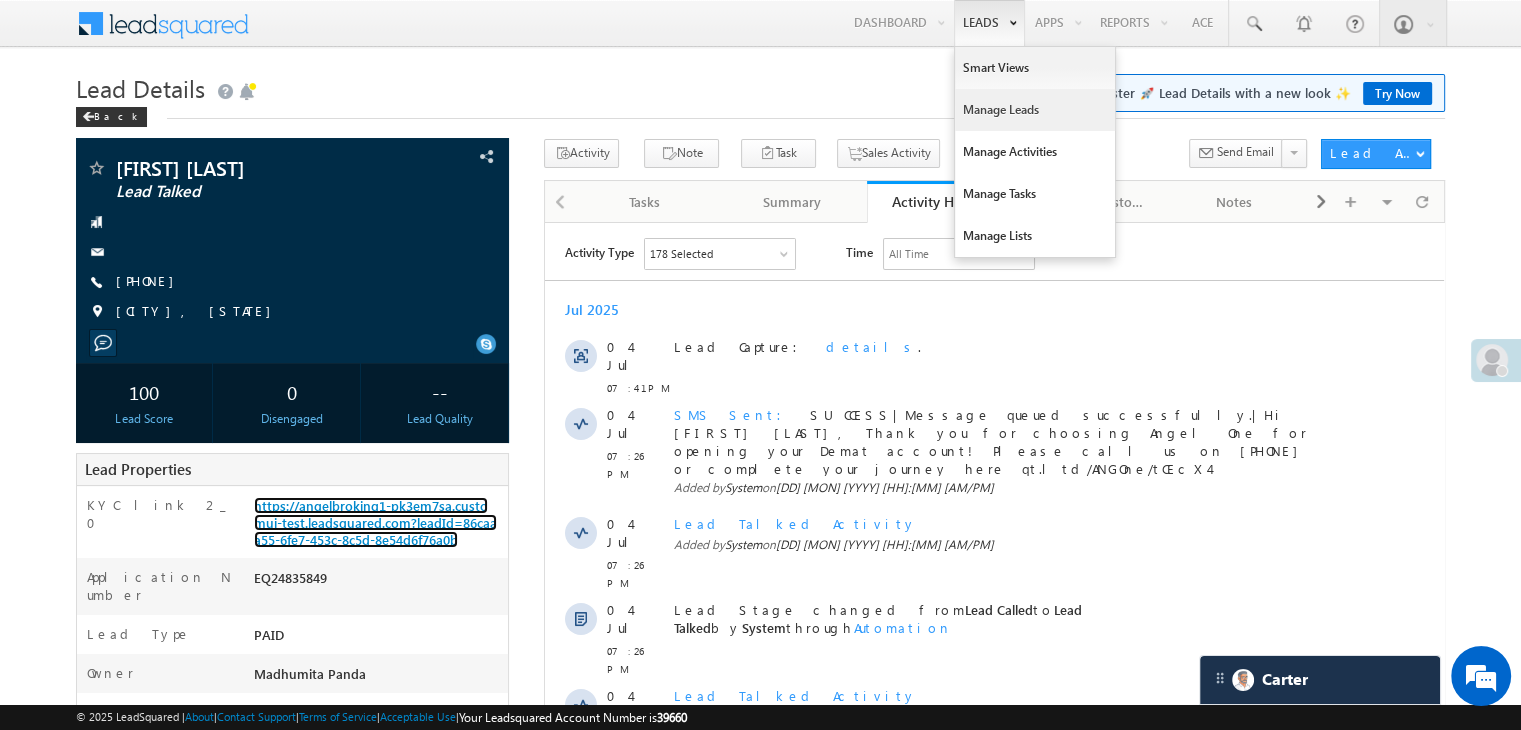 scroll, scrollTop: 0, scrollLeft: 0, axis: both 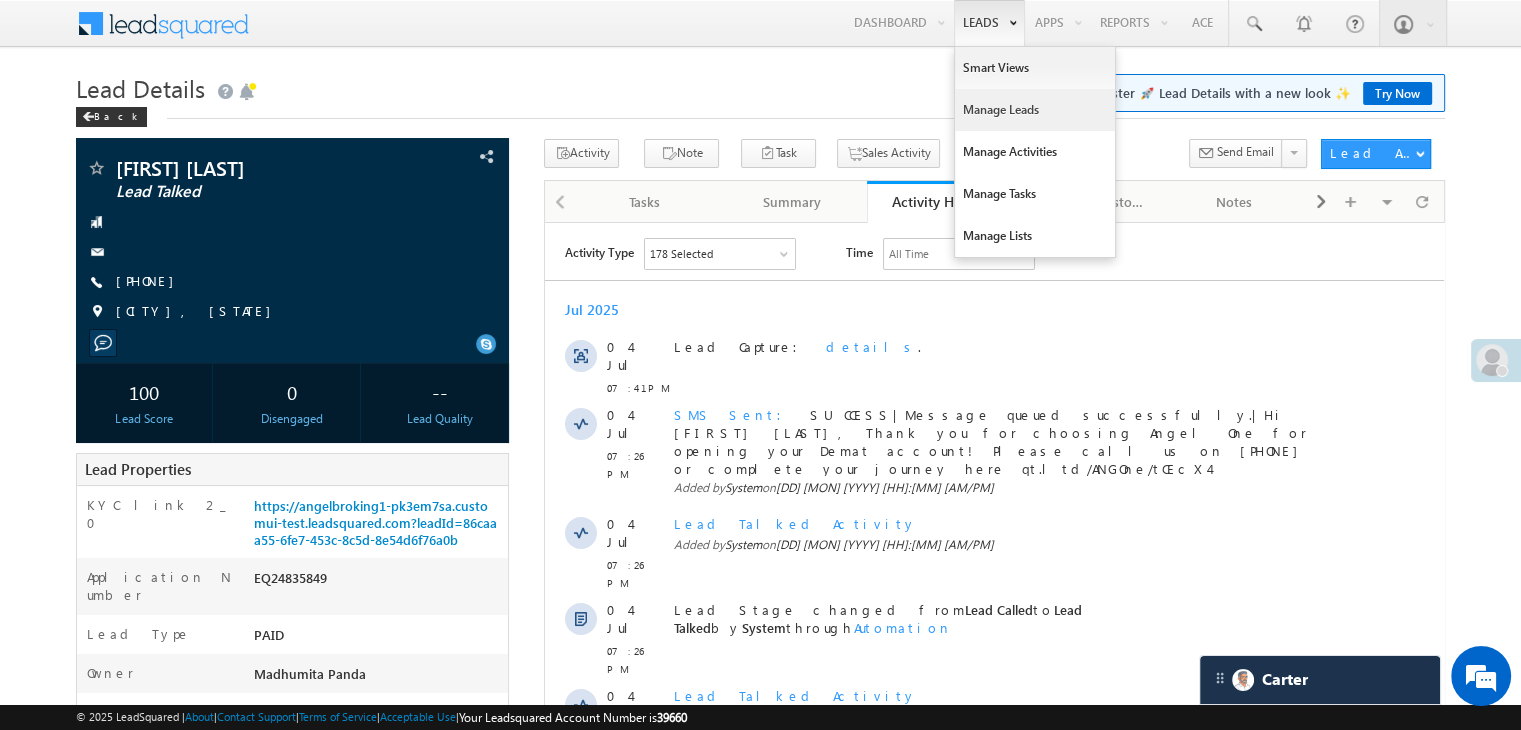 click on "Manage Leads" at bounding box center [1035, 110] 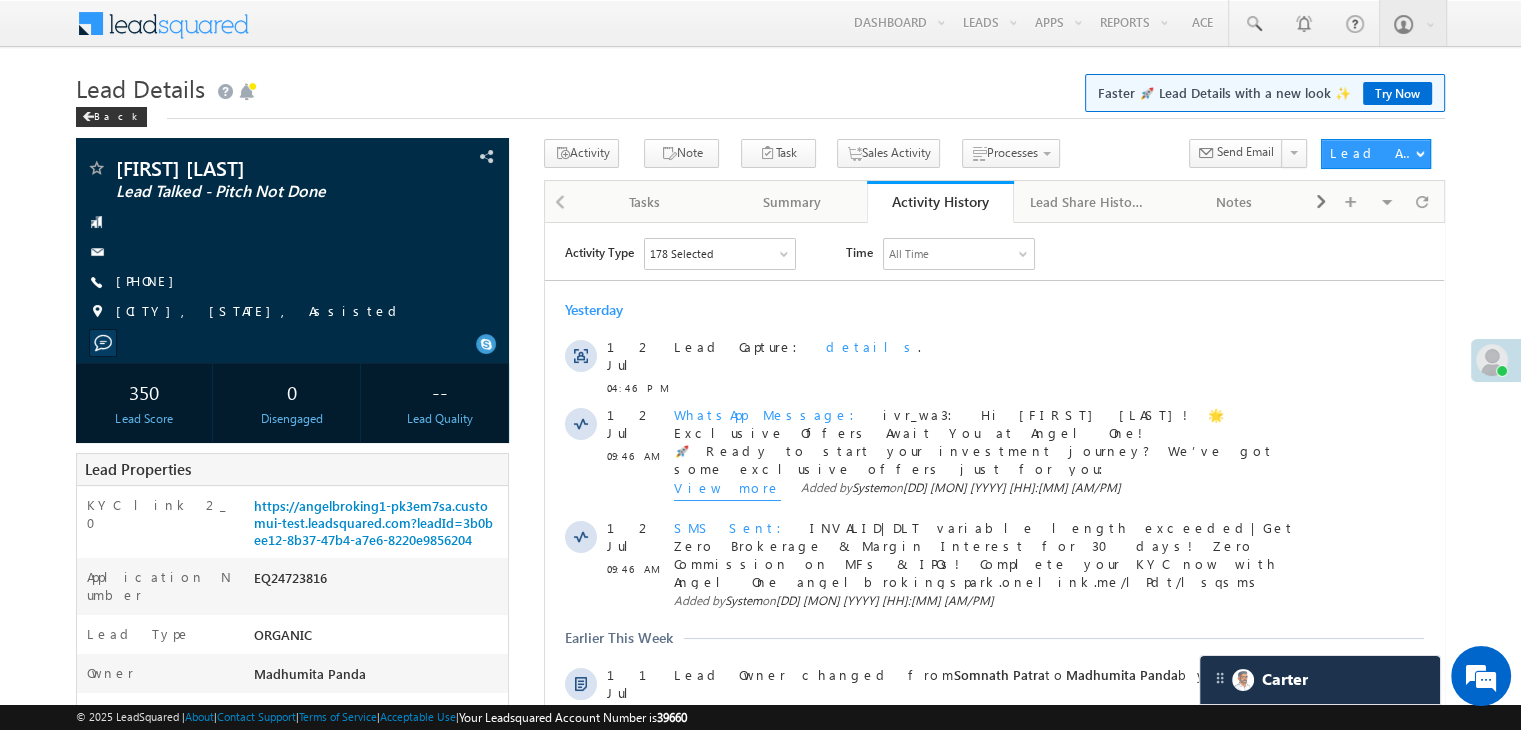 scroll, scrollTop: 0, scrollLeft: 0, axis: both 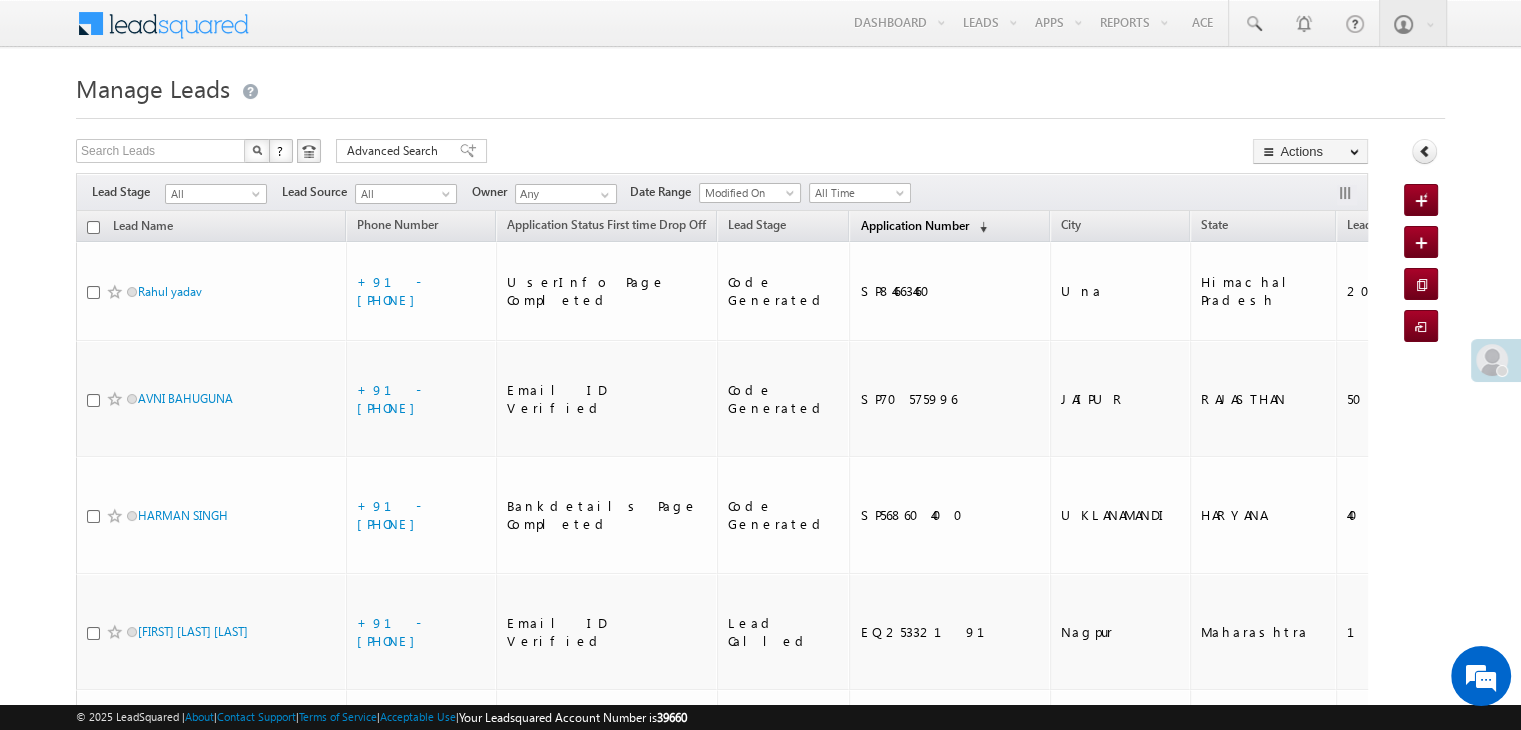 click on "Application Number" at bounding box center (914, 225) 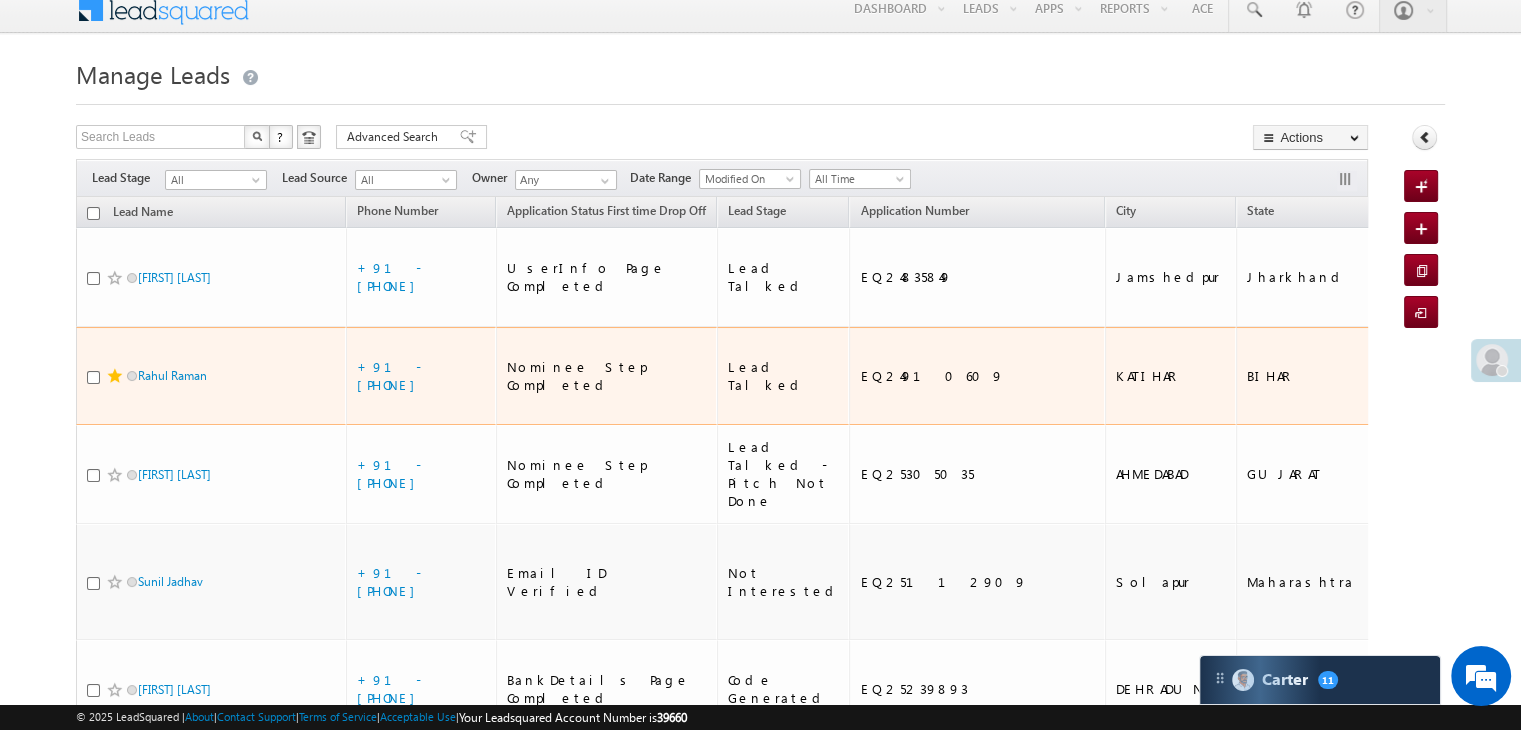 scroll, scrollTop: 100, scrollLeft: 0, axis: vertical 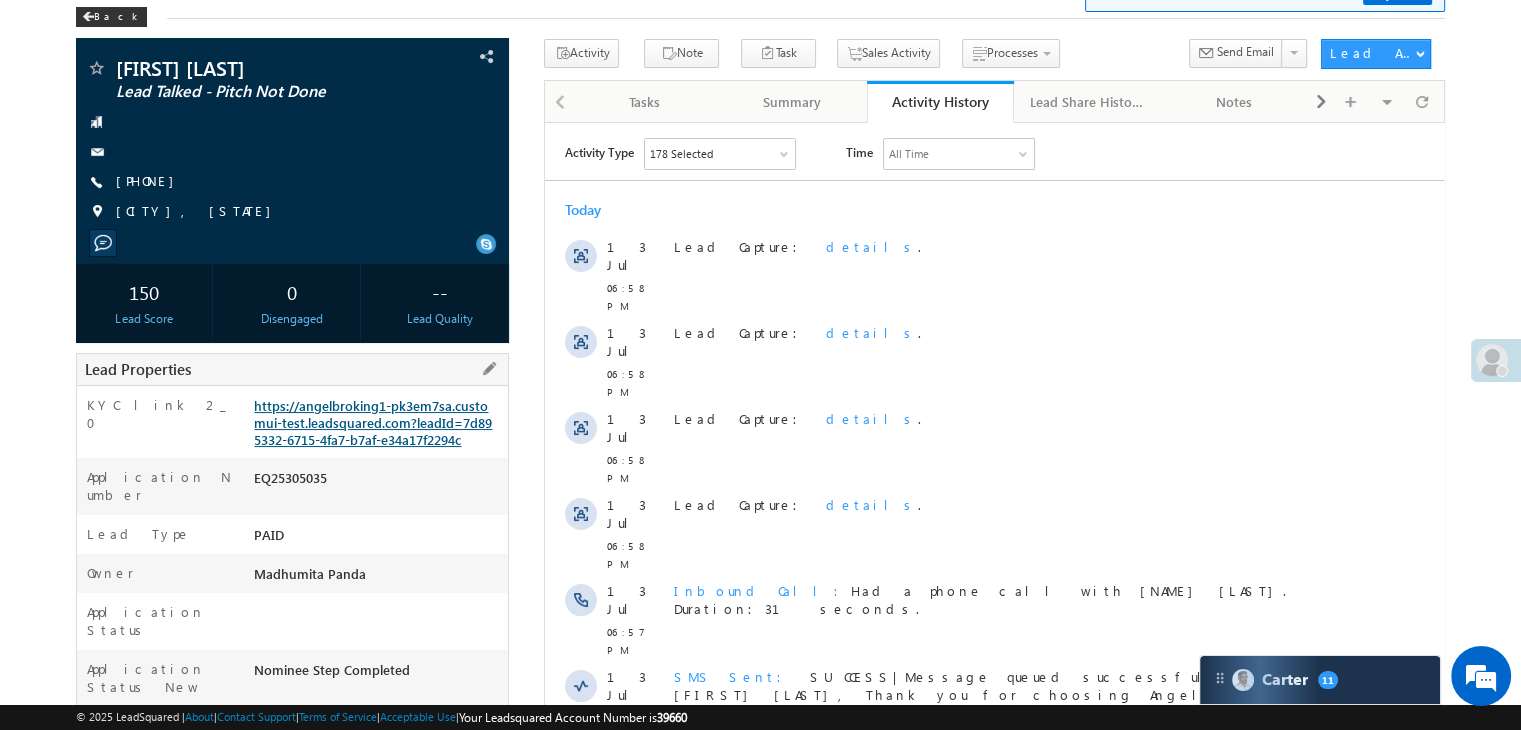 click on "https://angelbroking1-pk3em7sa.customui-test.leadsquared.com?leadId=7d895332-6715-4fa7-b7af-e34a17f2294c" at bounding box center (373, 422) 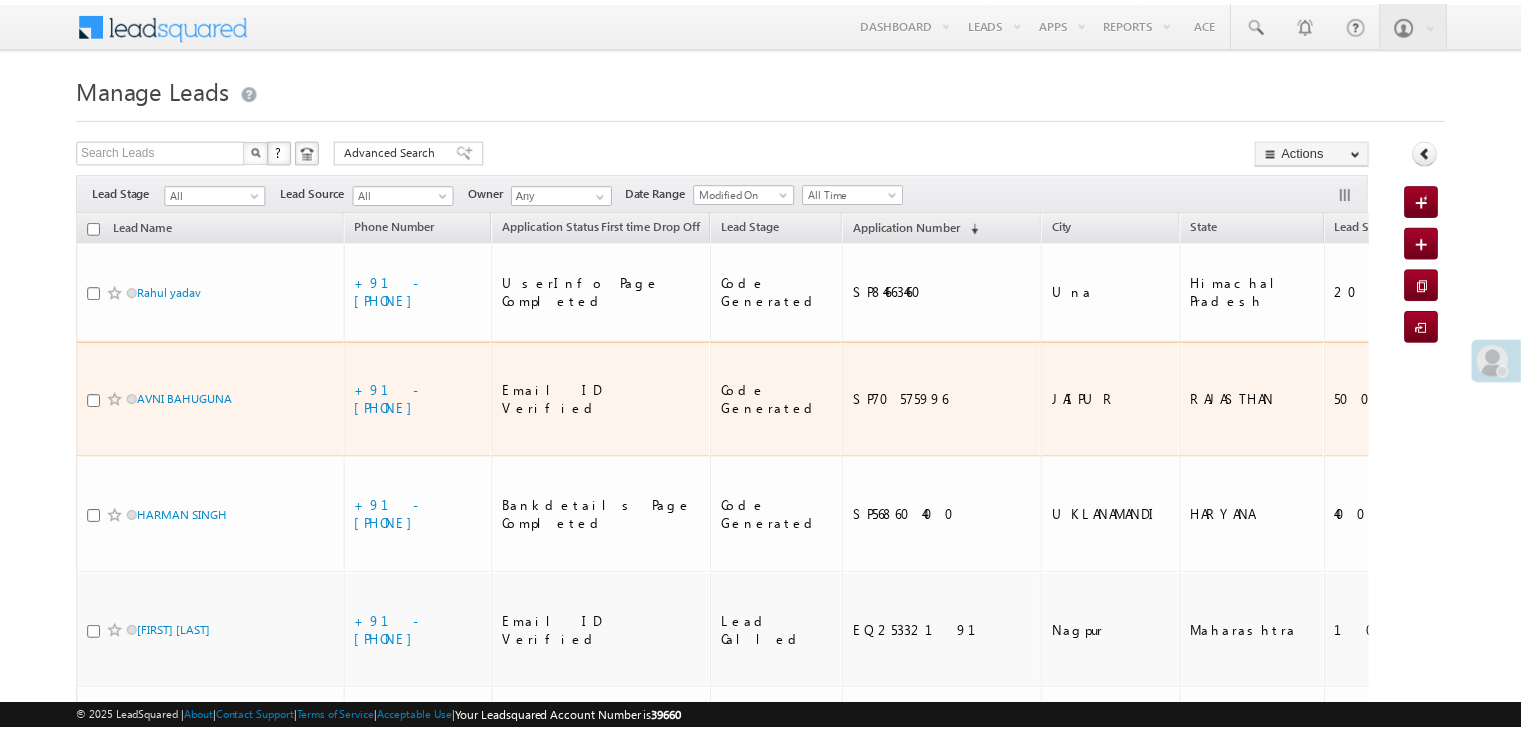 scroll, scrollTop: 100, scrollLeft: 0, axis: vertical 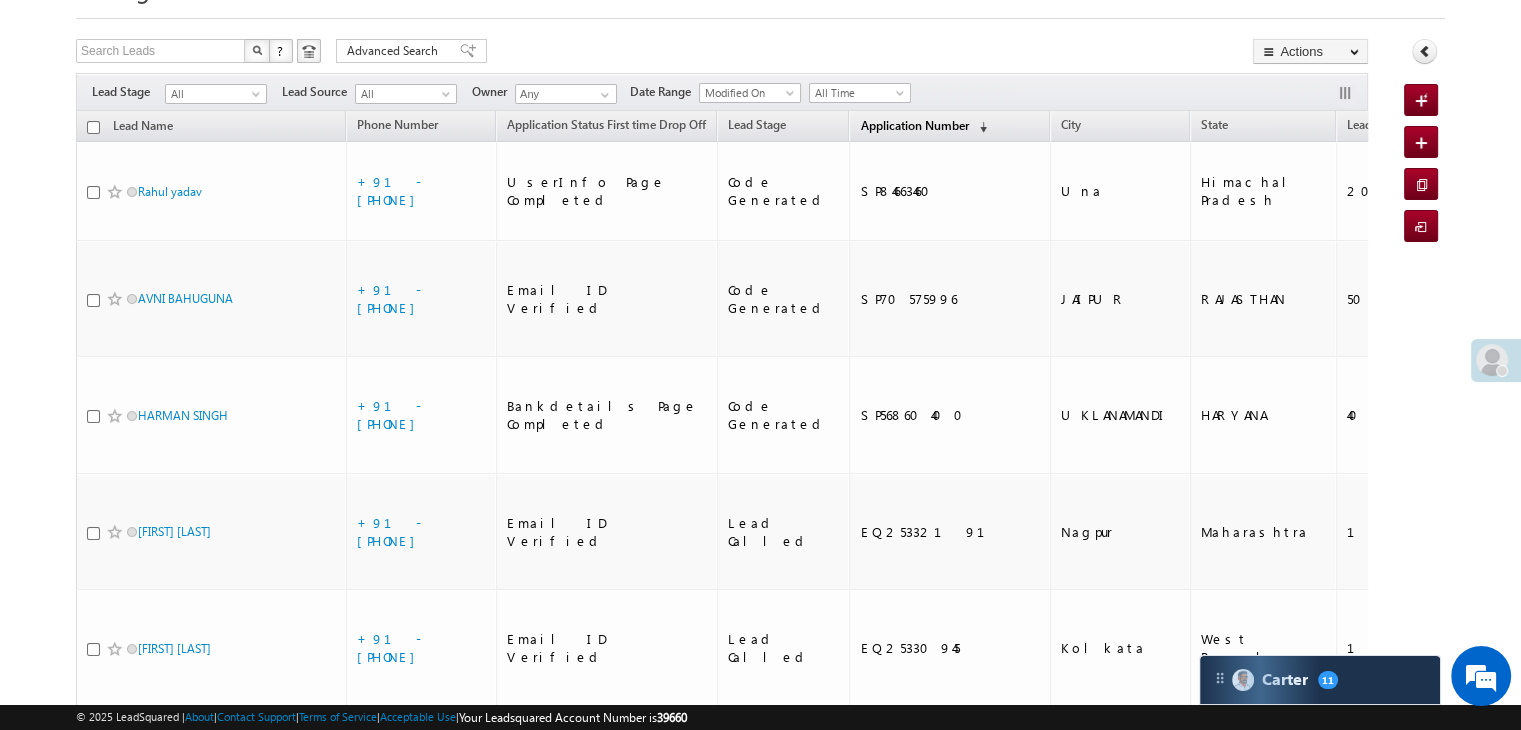 click on "Application Number" at bounding box center (914, 125) 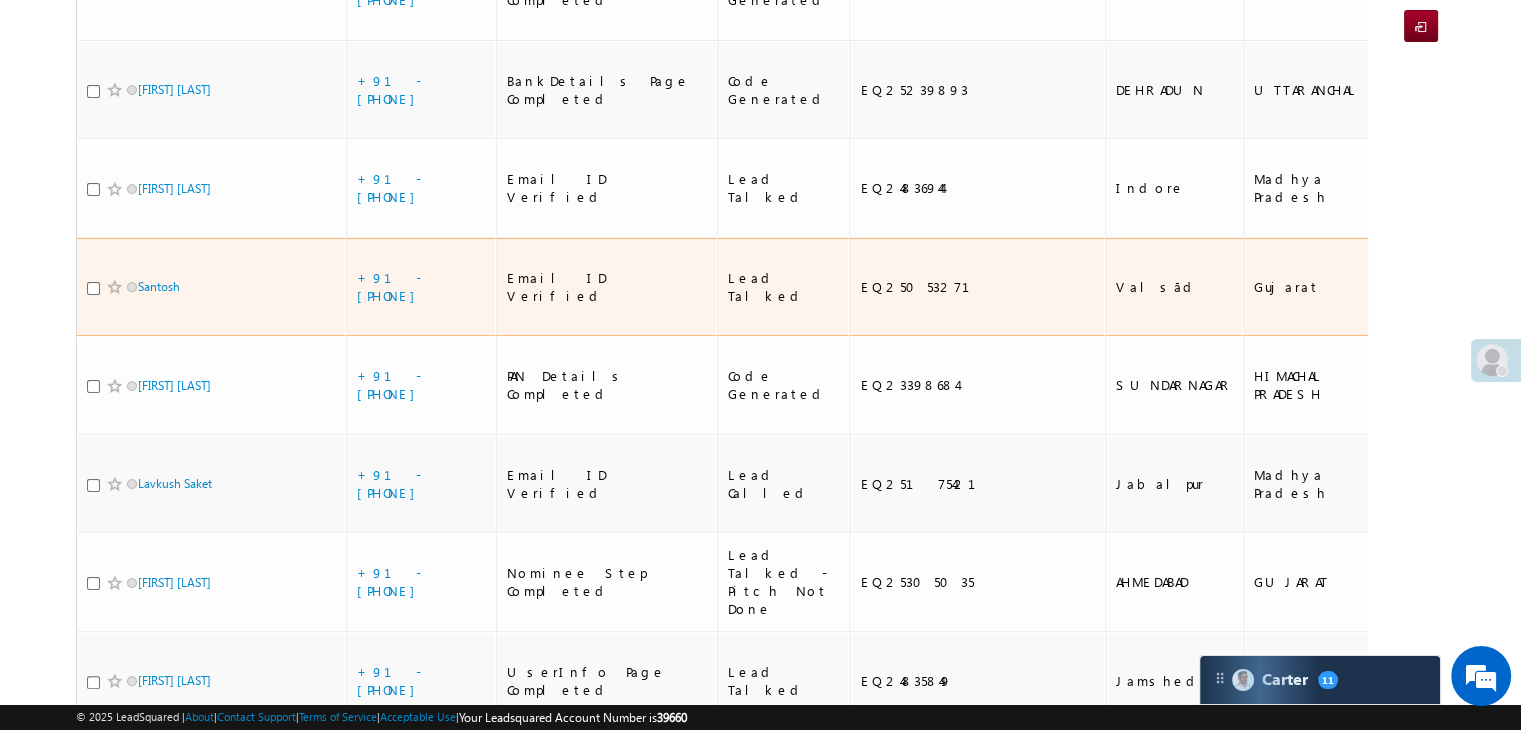 scroll, scrollTop: 400, scrollLeft: 0, axis: vertical 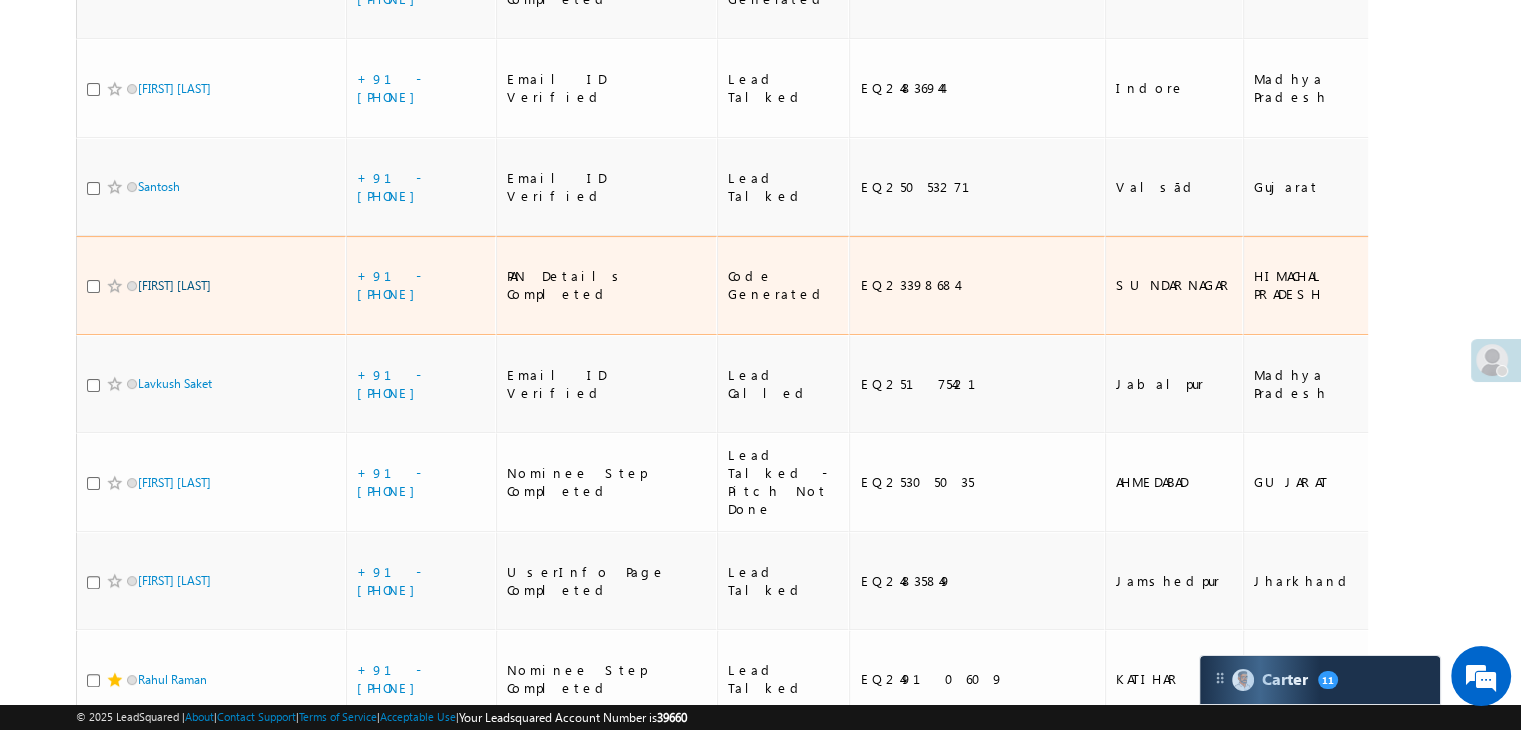 click on "Sohel Verma" at bounding box center (174, 285) 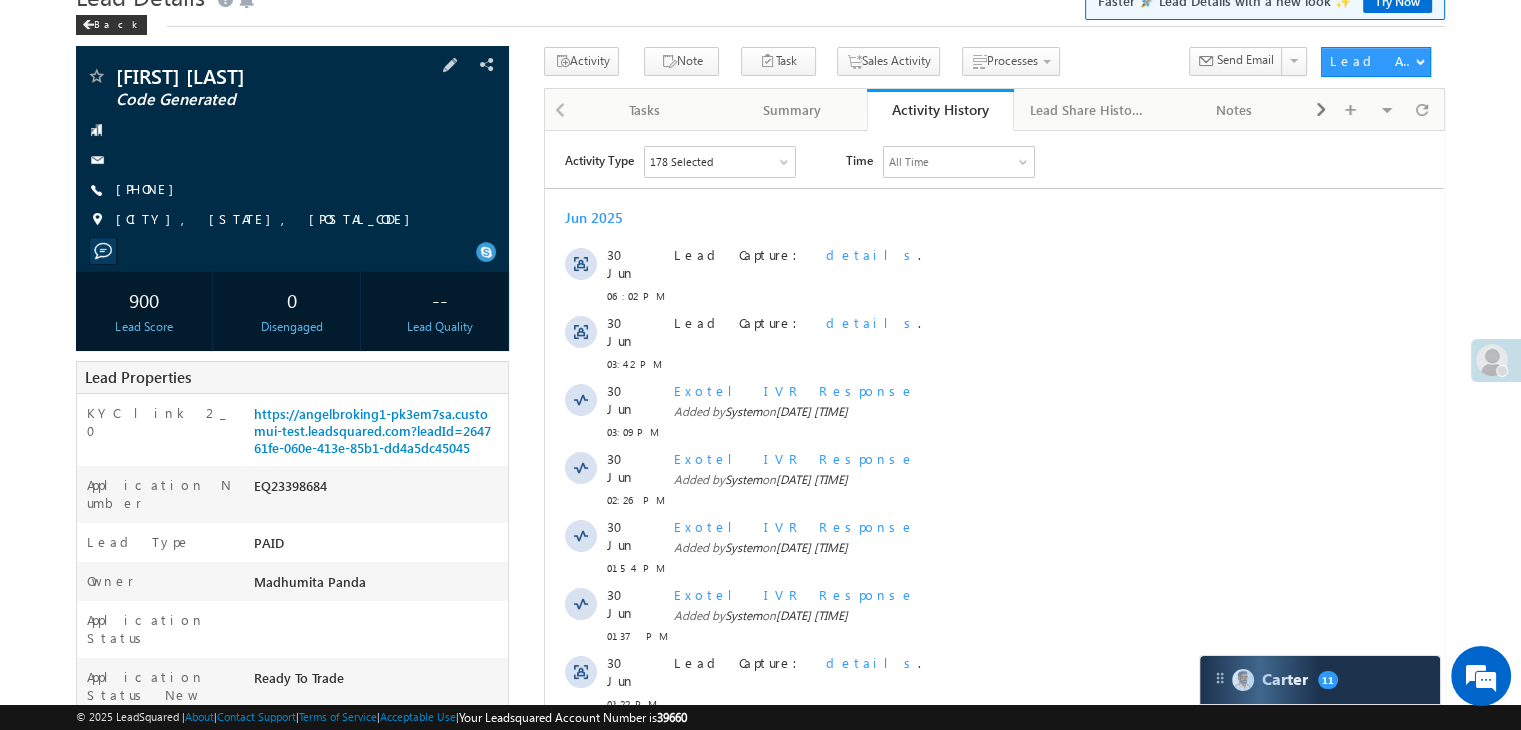 scroll, scrollTop: 0, scrollLeft: 0, axis: both 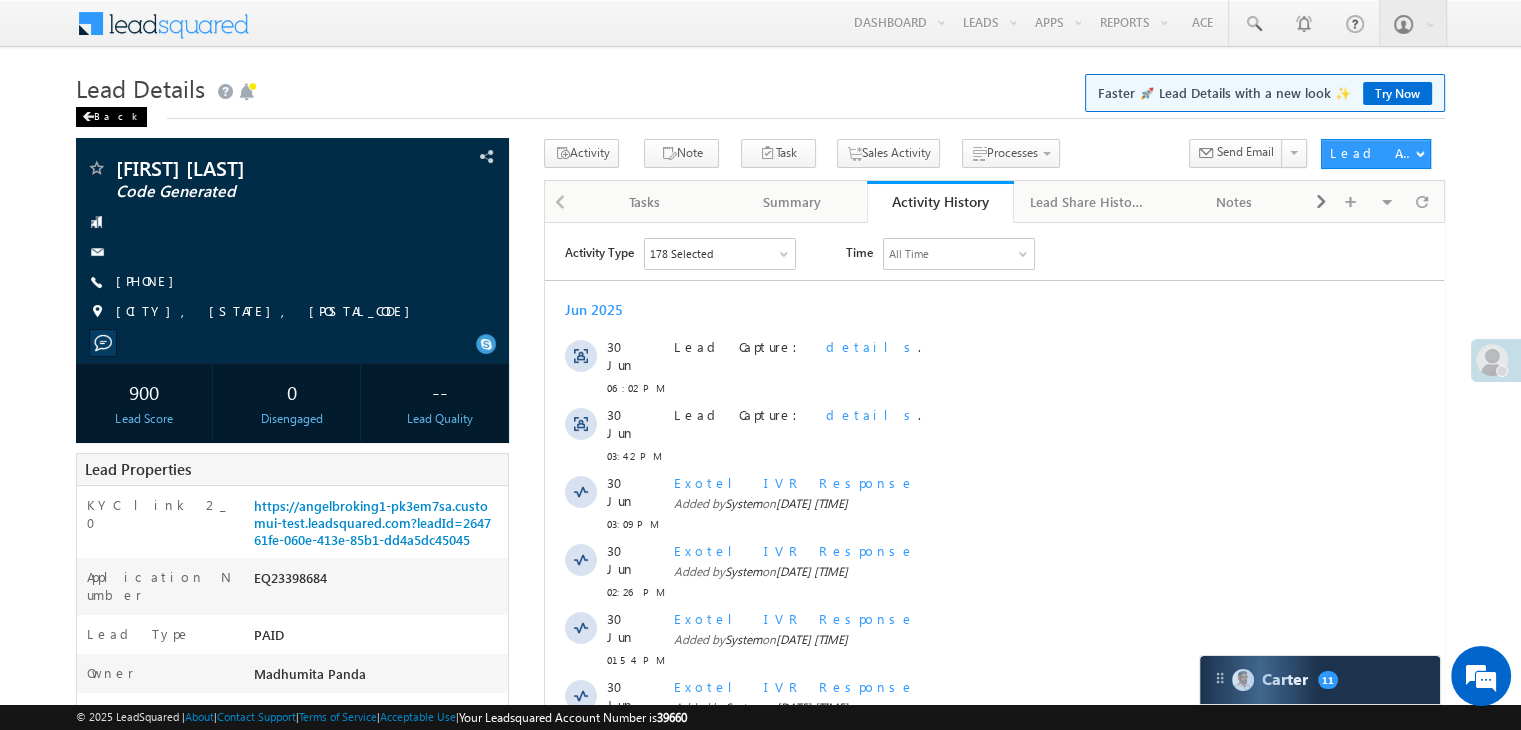 click on "Back" at bounding box center (111, 117) 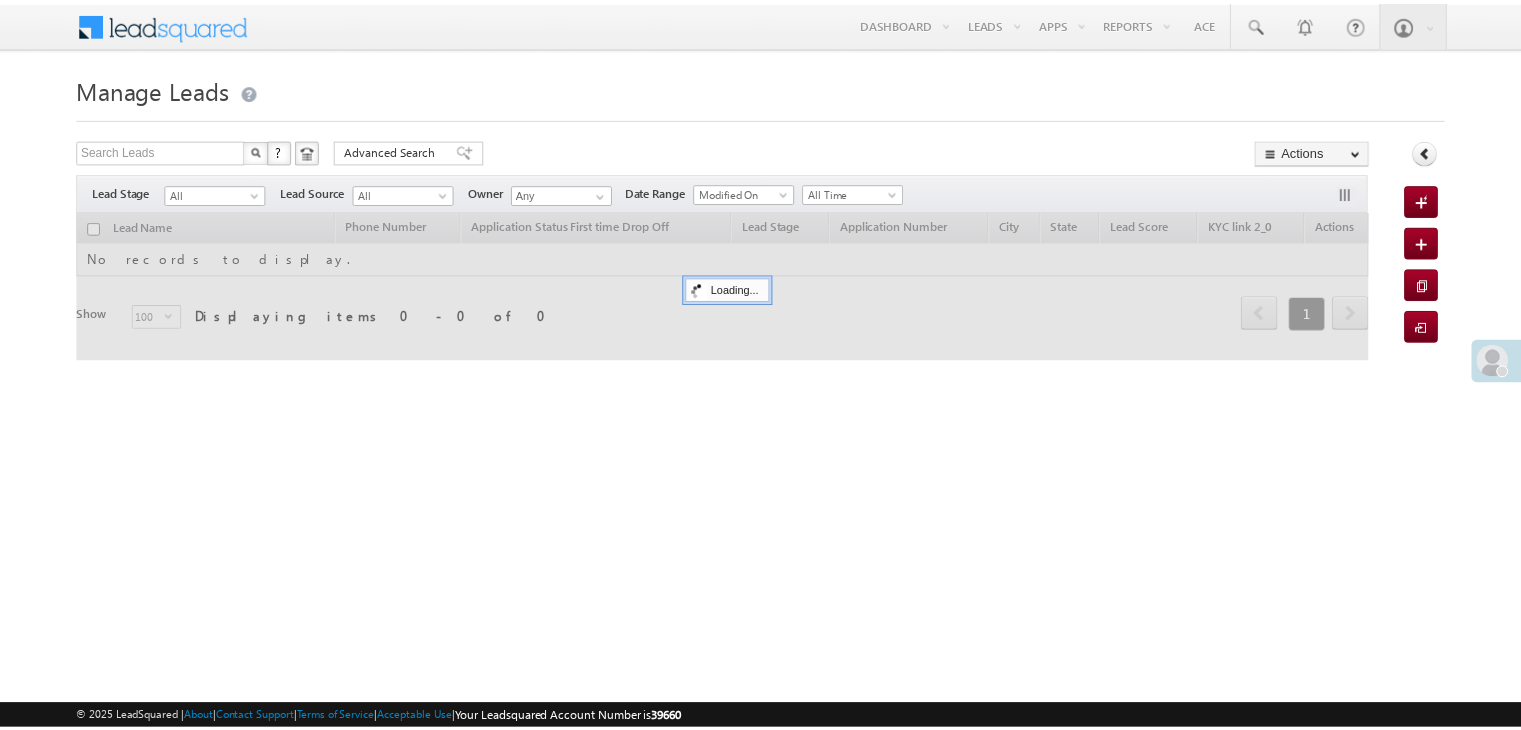 scroll, scrollTop: 0, scrollLeft: 0, axis: both 